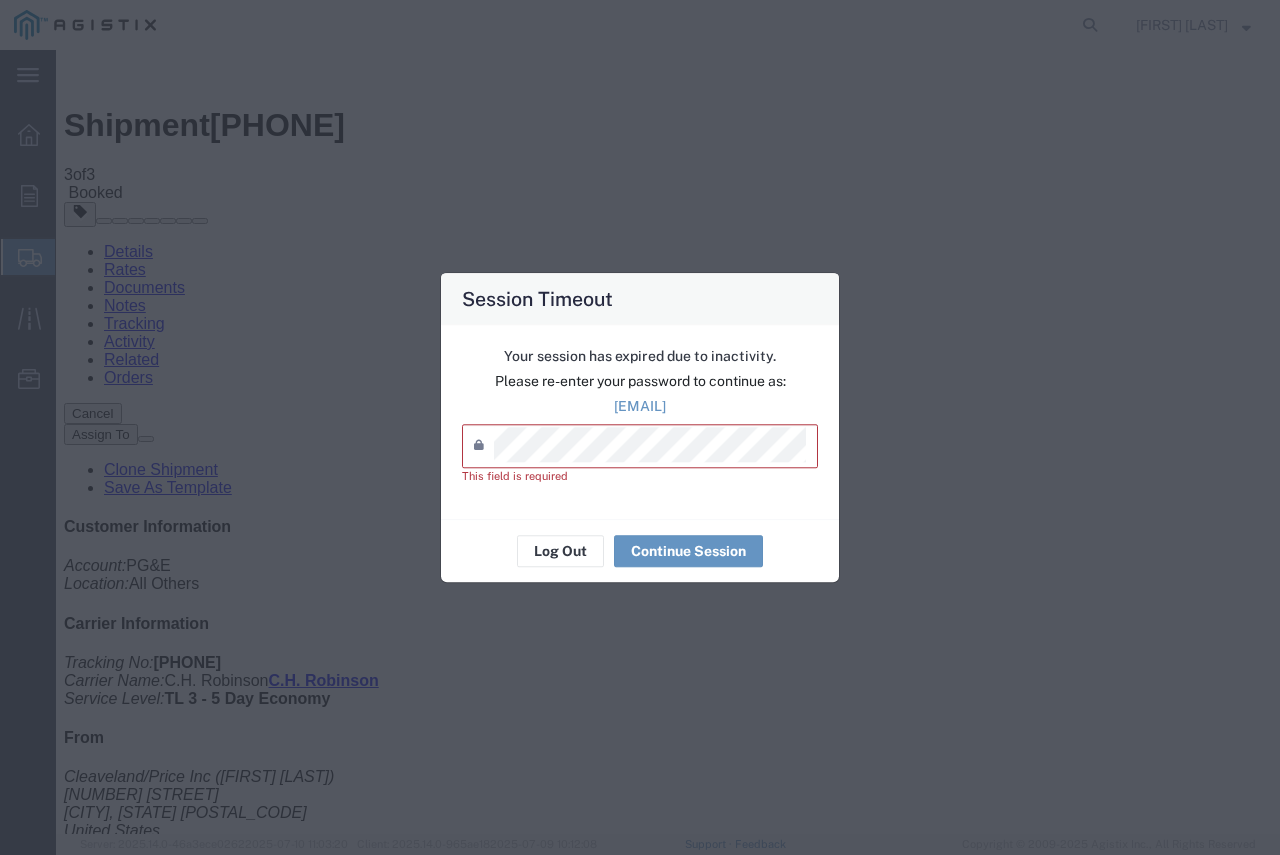 scroll, scrollTop: 0, scrollLeft: 0, axis: both 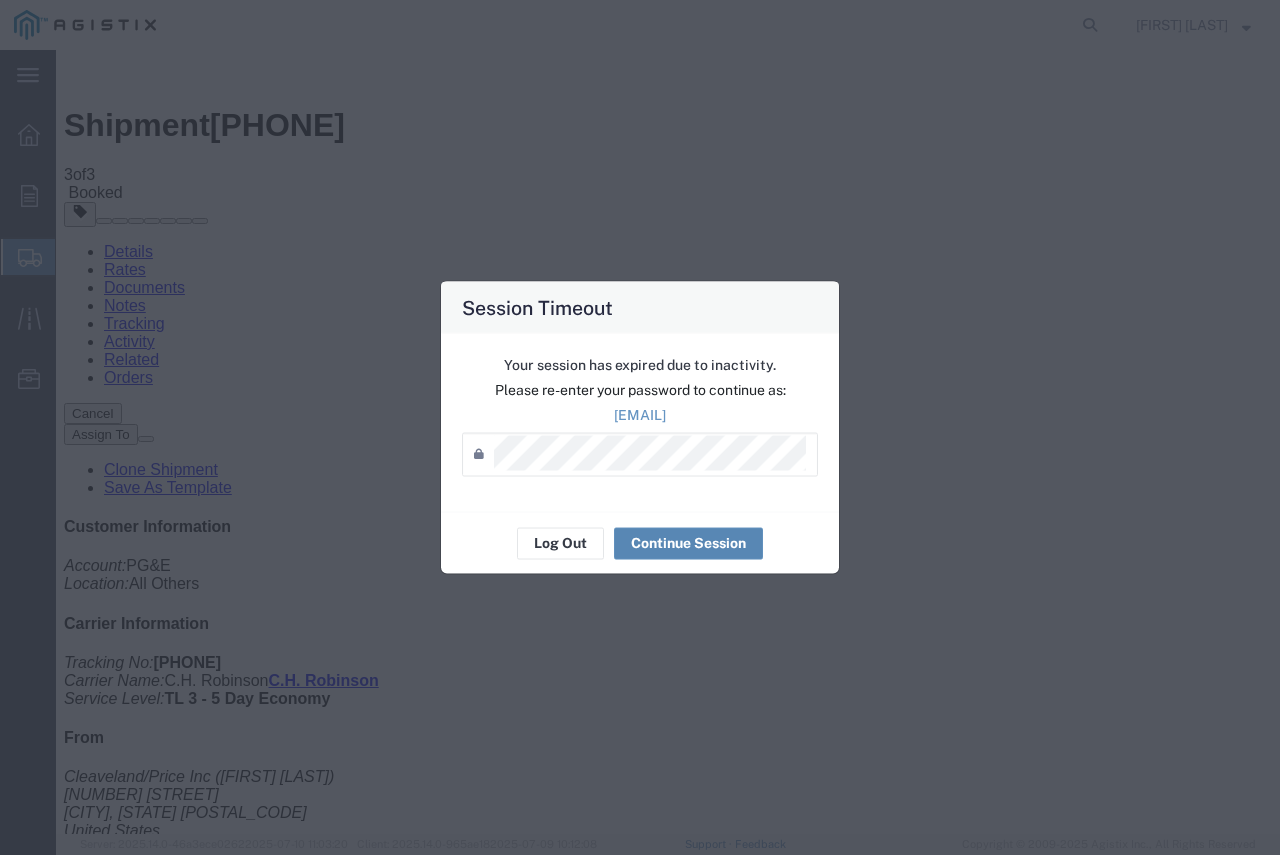 click on "Continue Session" 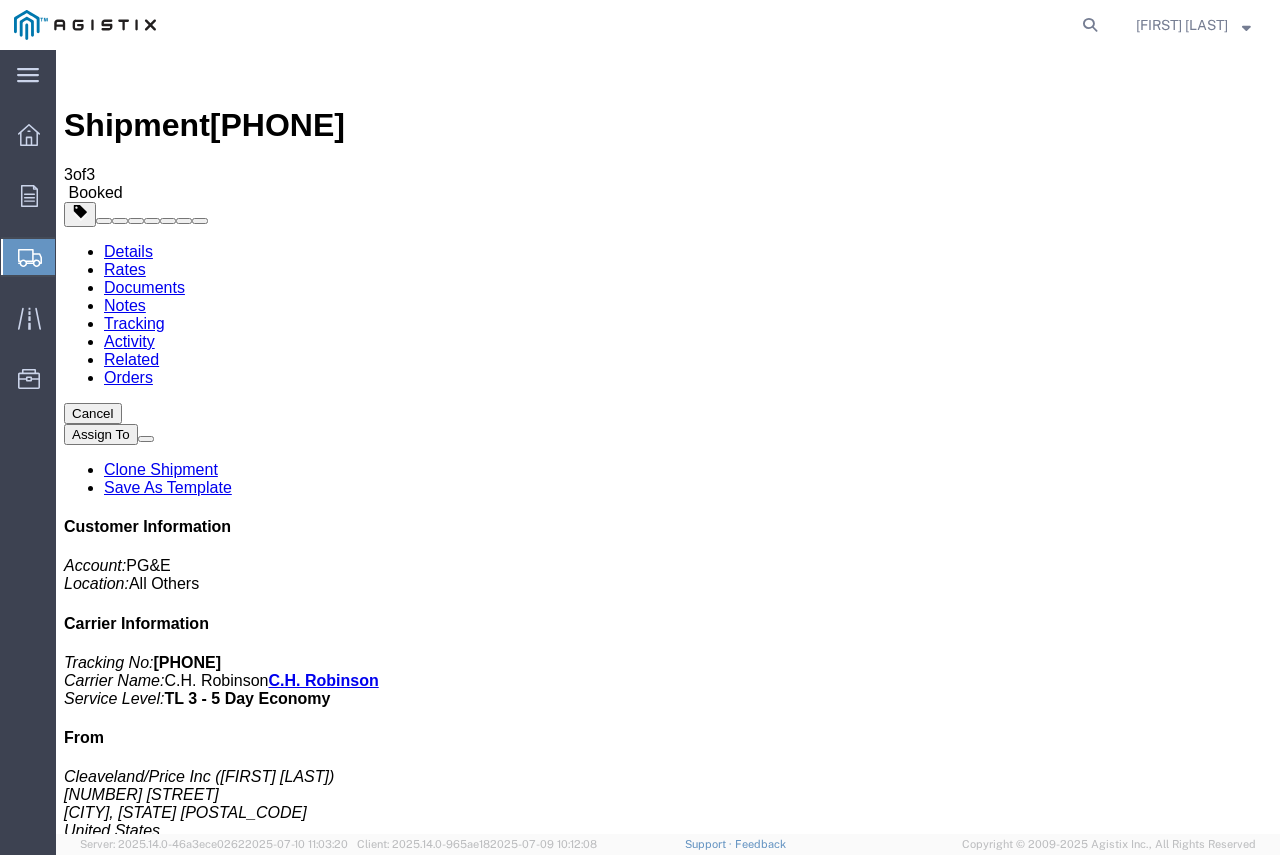 click on "Details" at bounding box center (128, 251) 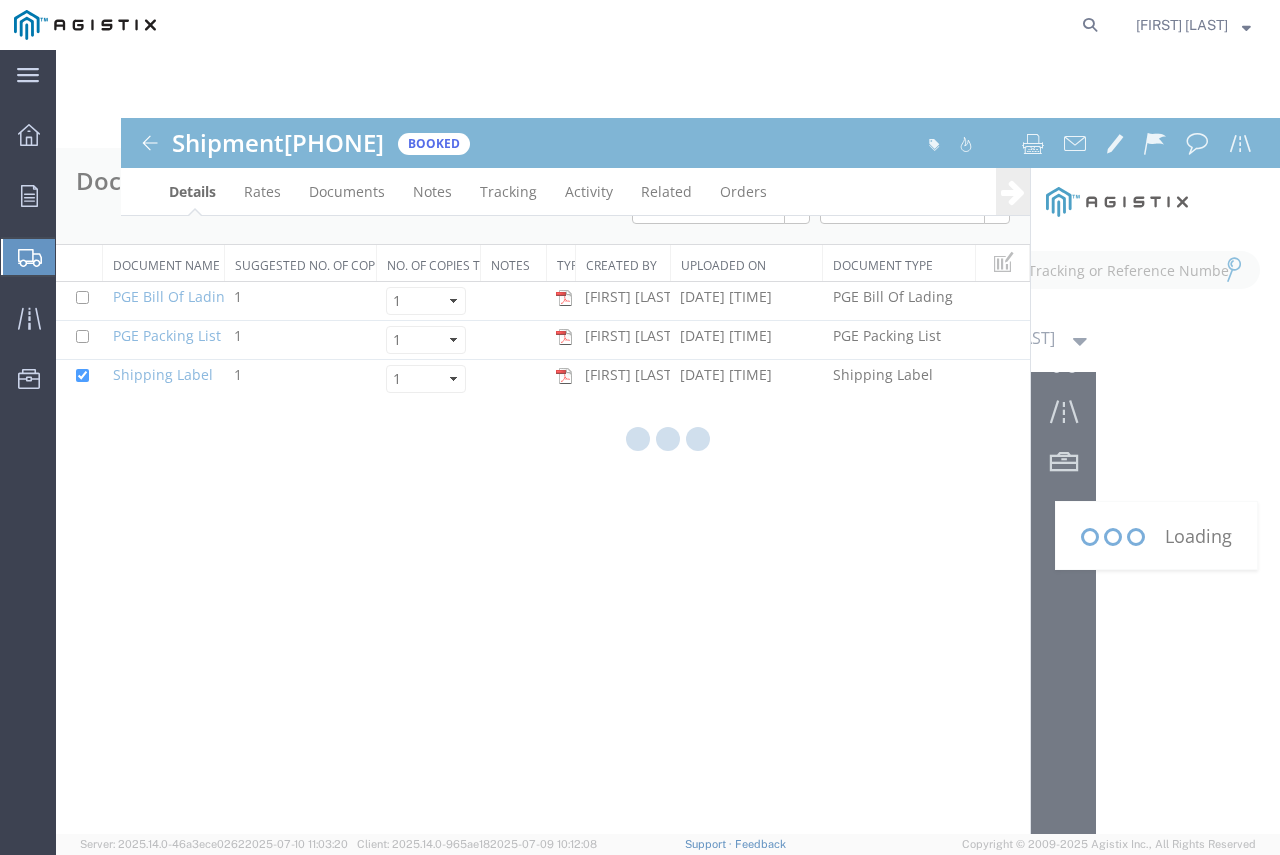 type on "[EMAIL]" 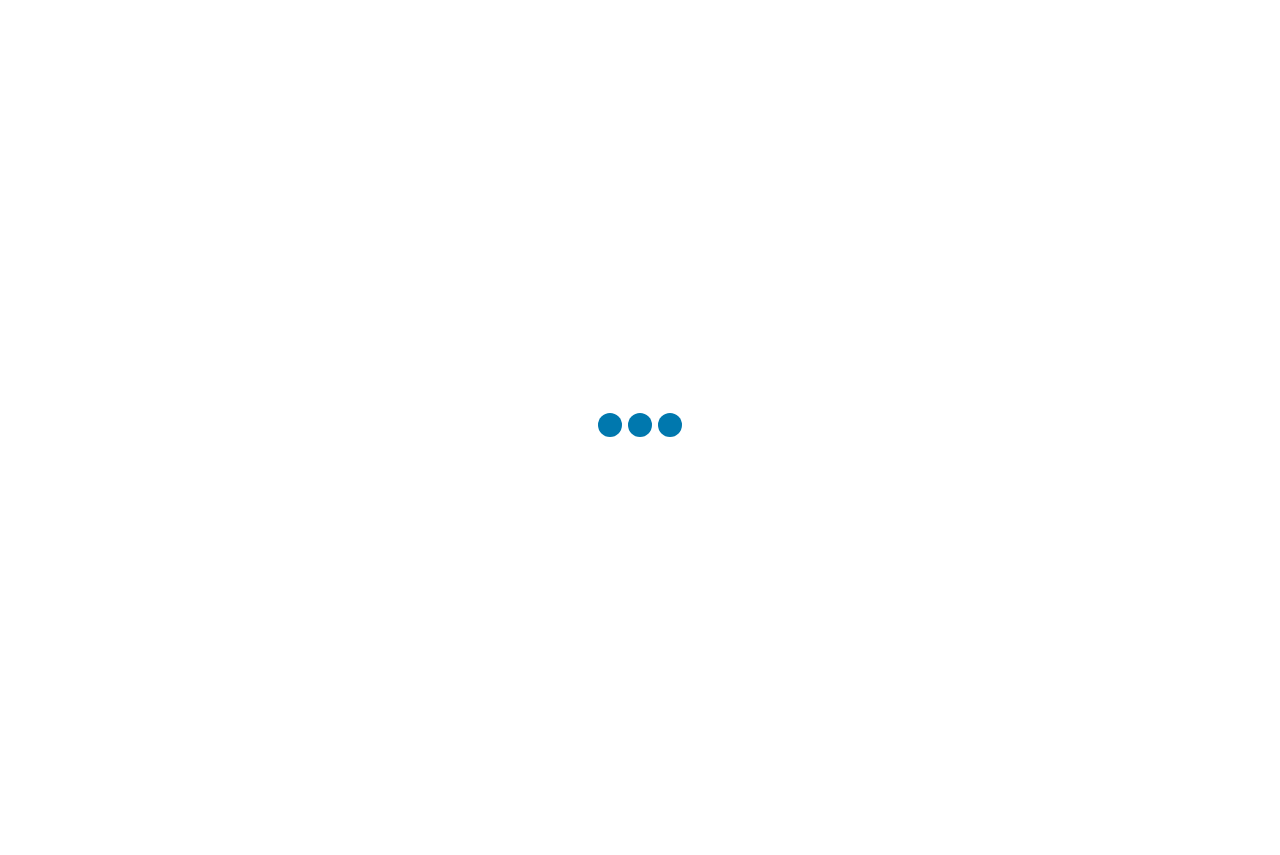 scroll, scrollTop: 0, scrollLeft: 0, axis: both 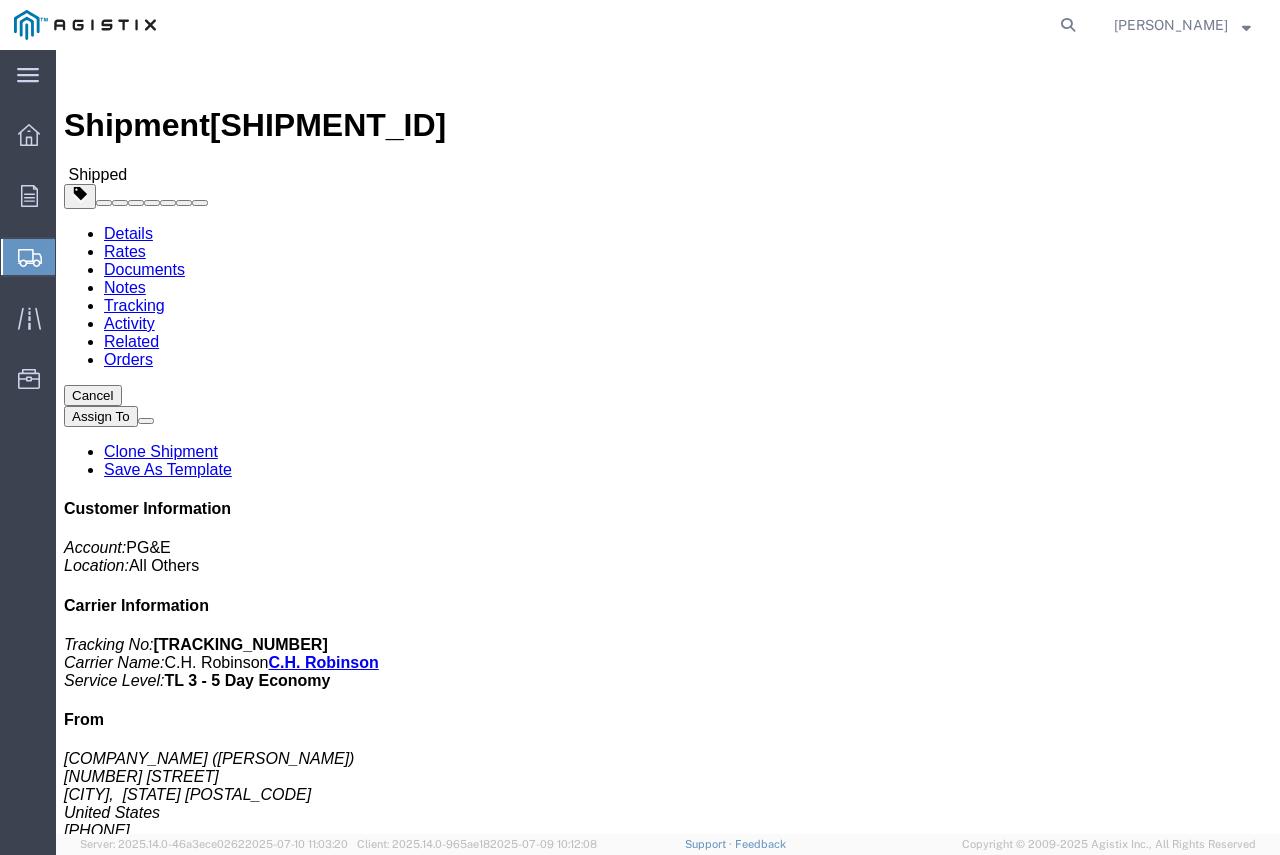 click on "Shipment Manager" 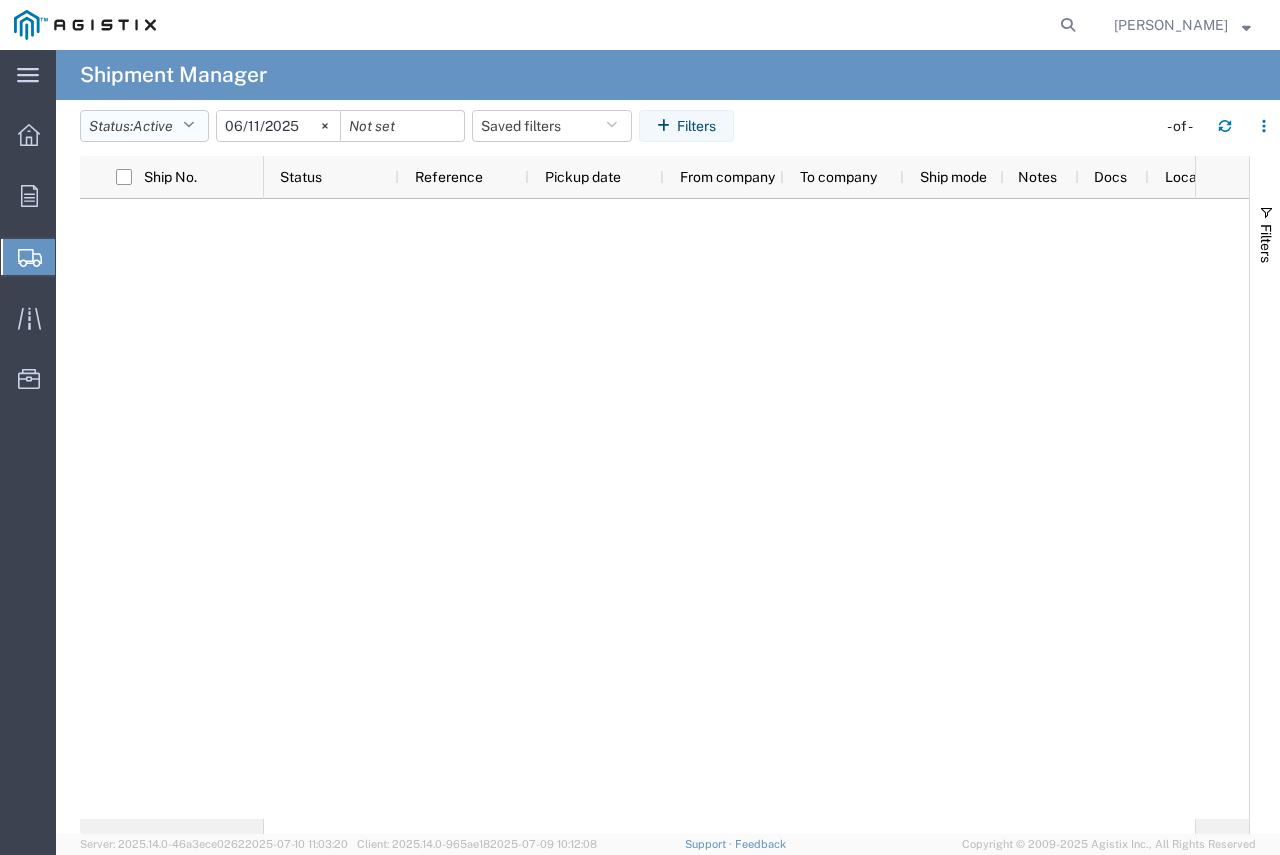 click on "Active" 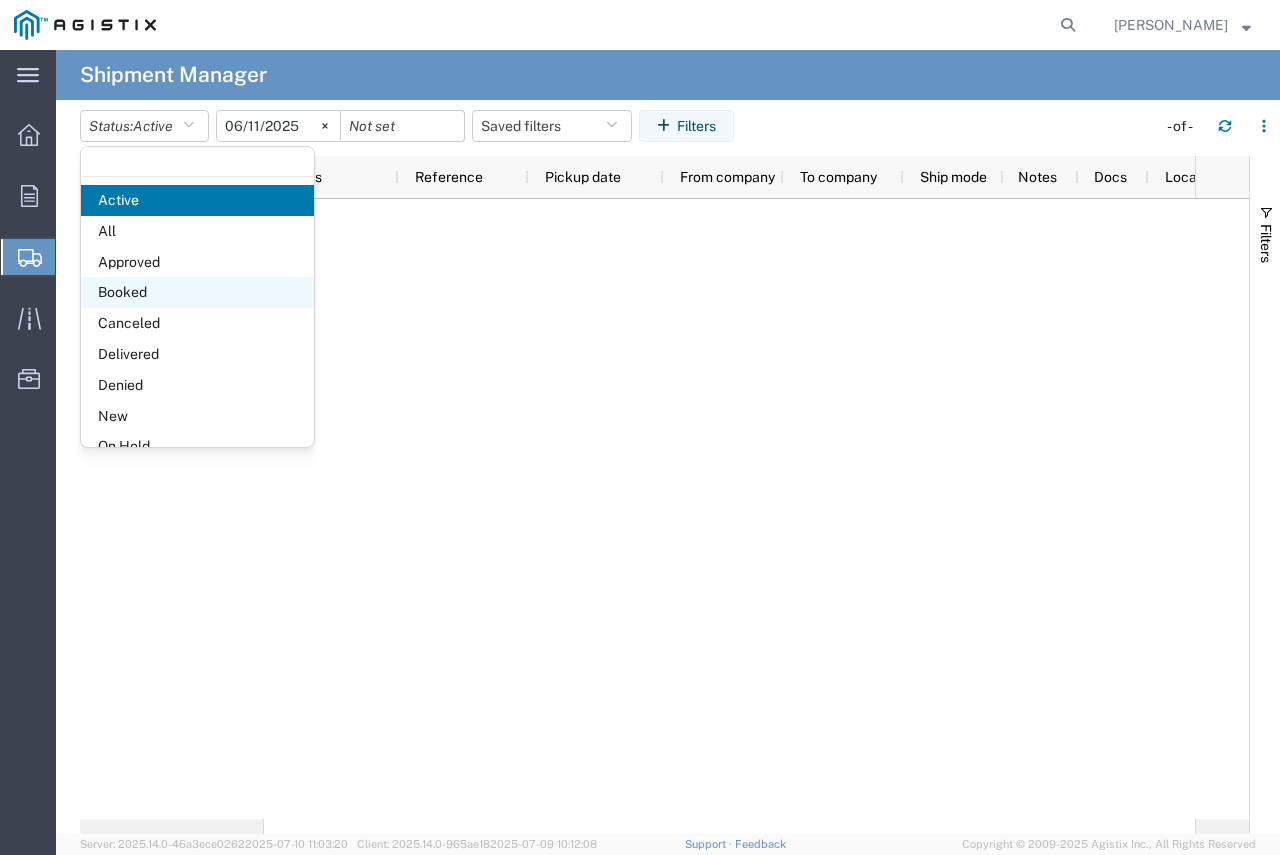 click on "Booked" 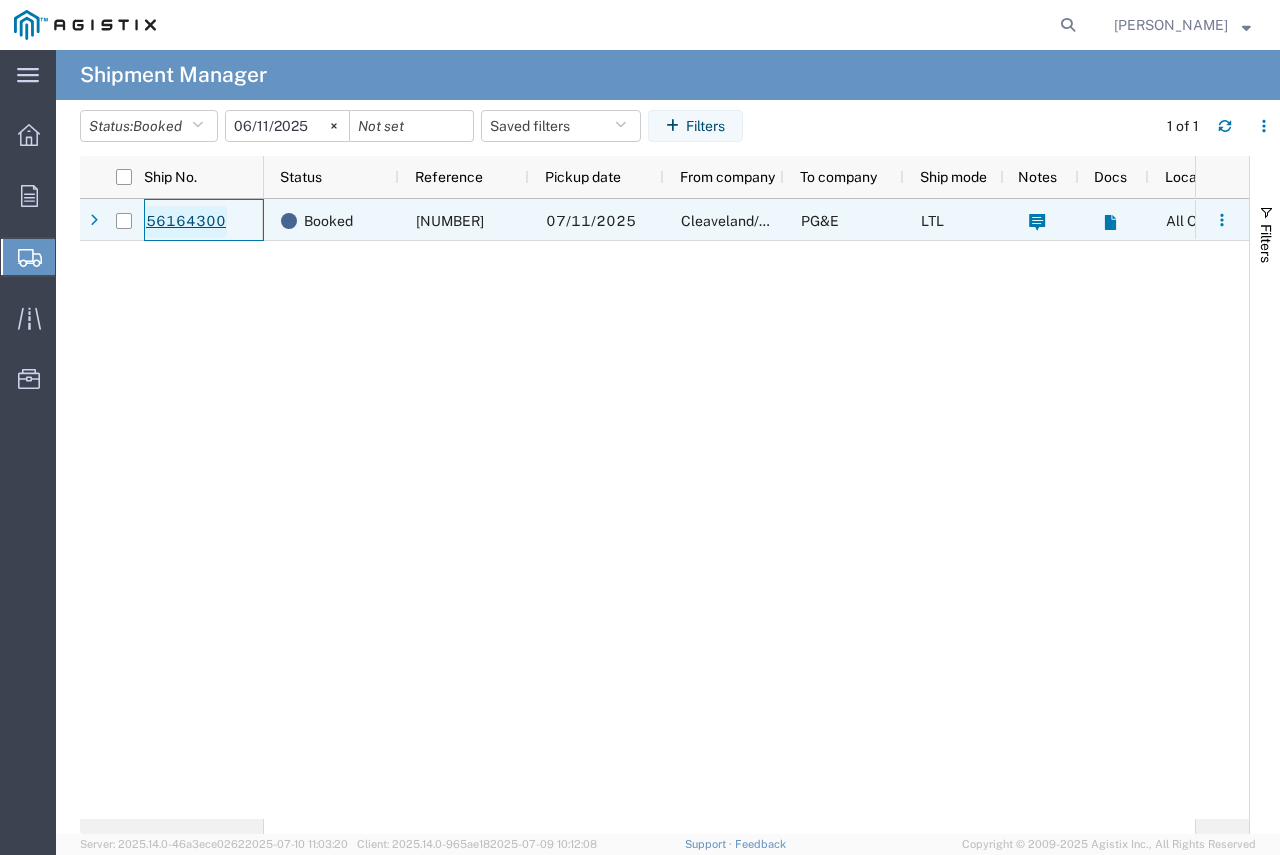 click on "56164300" 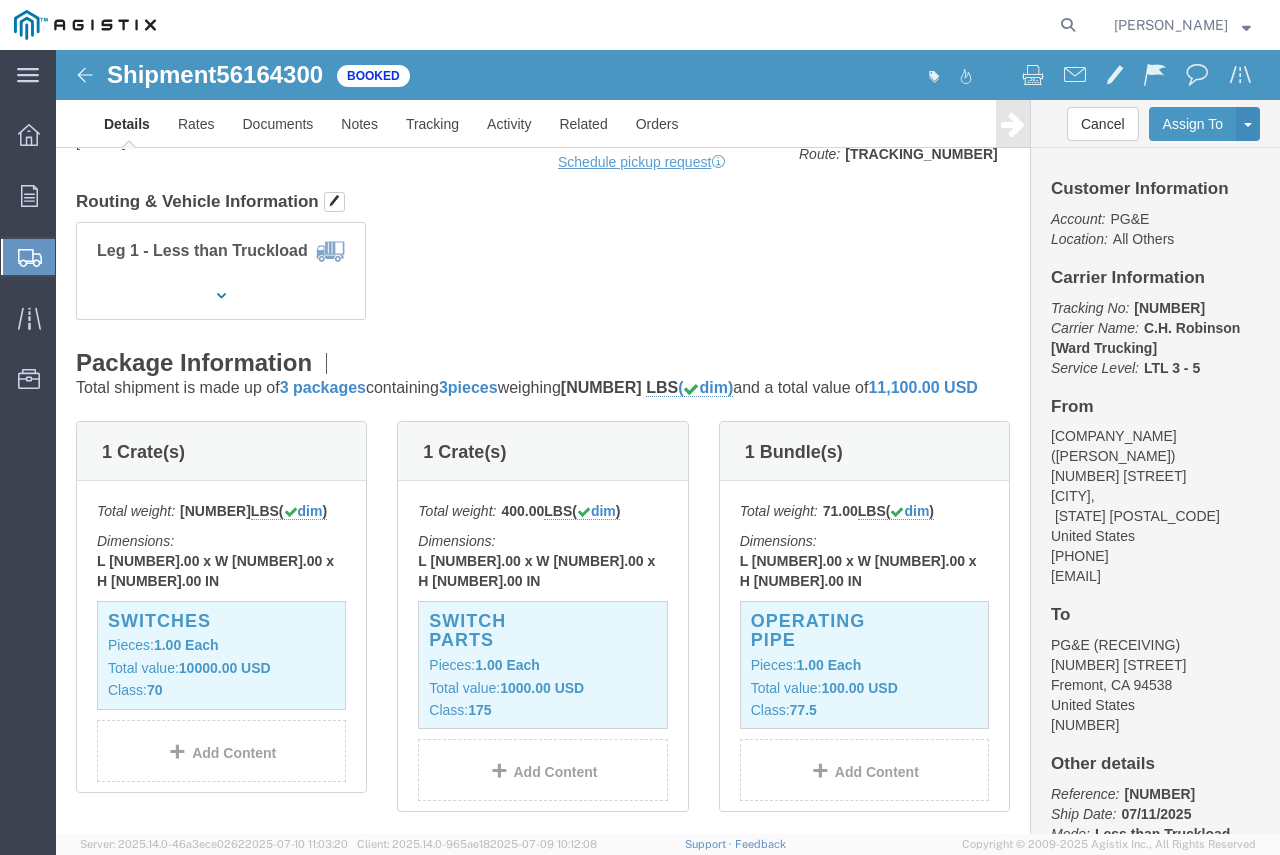 scroll, scrollTop: 0, scrollLeft: 0, axis: both 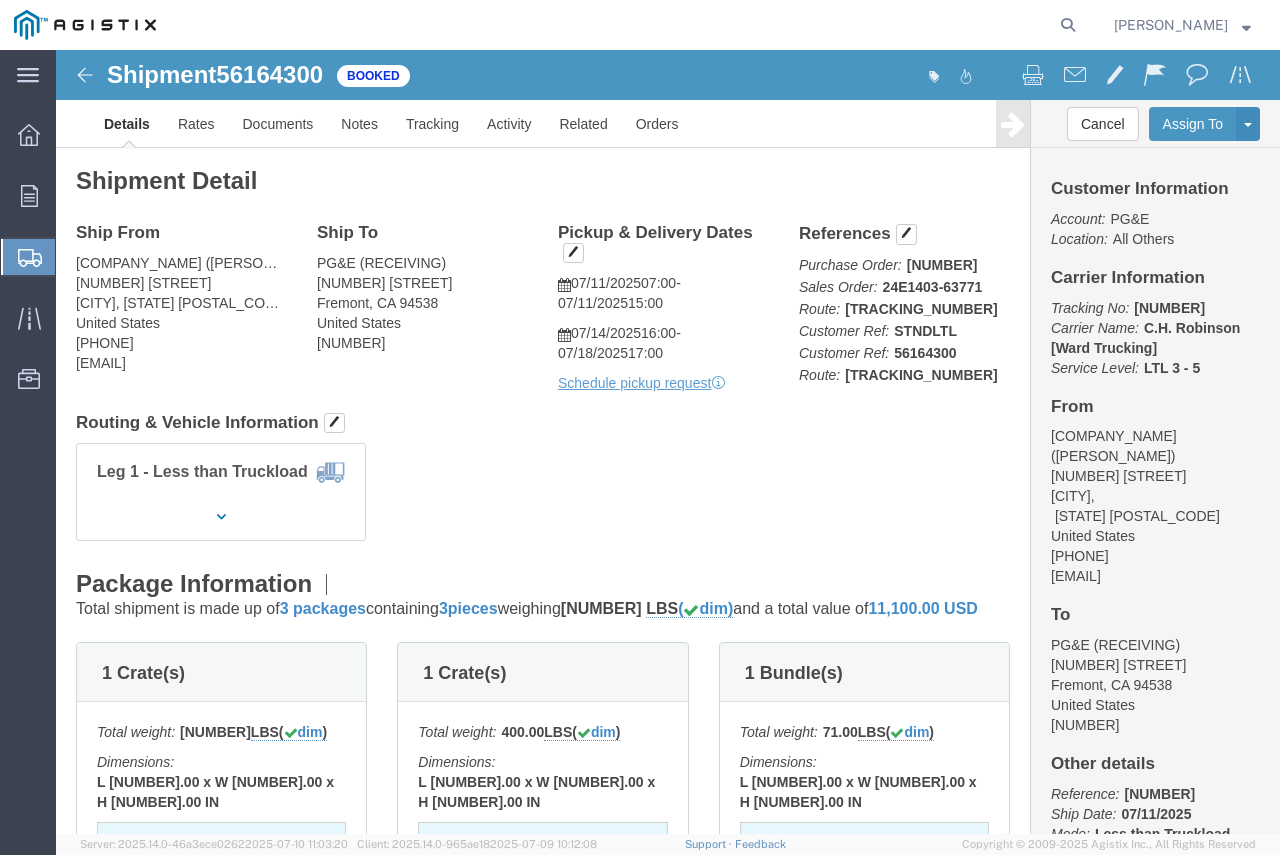 click on "Details" 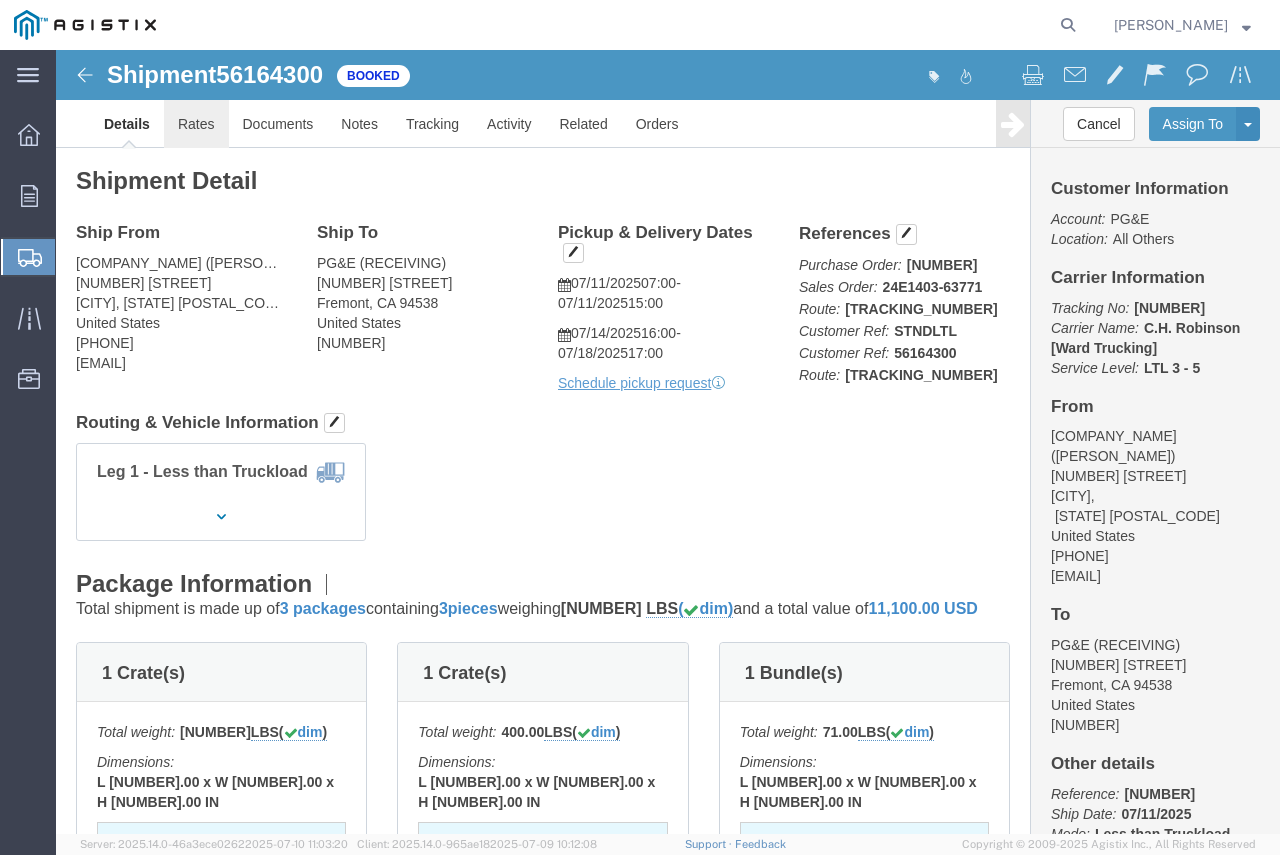 click on "Rates" 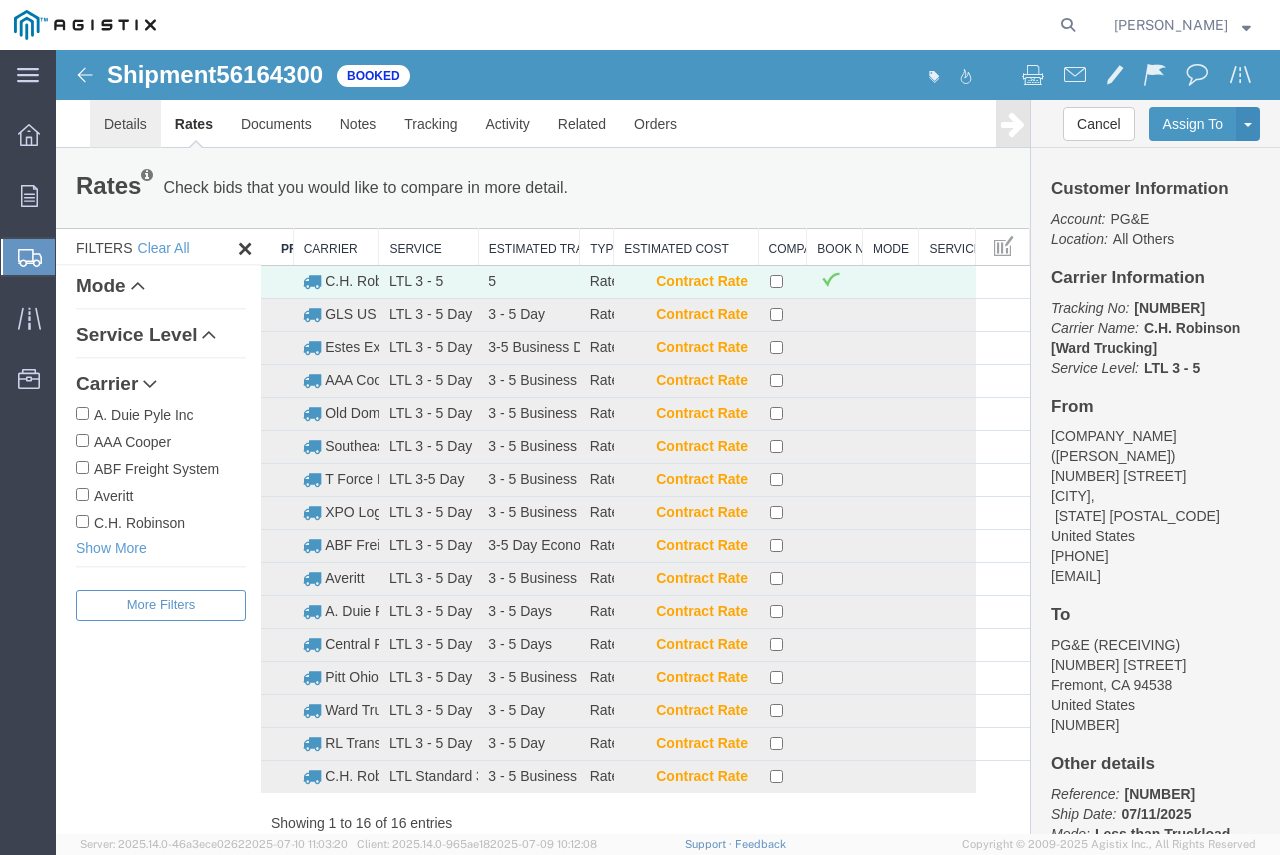 click on "Details" at bounding box center (125, 124) 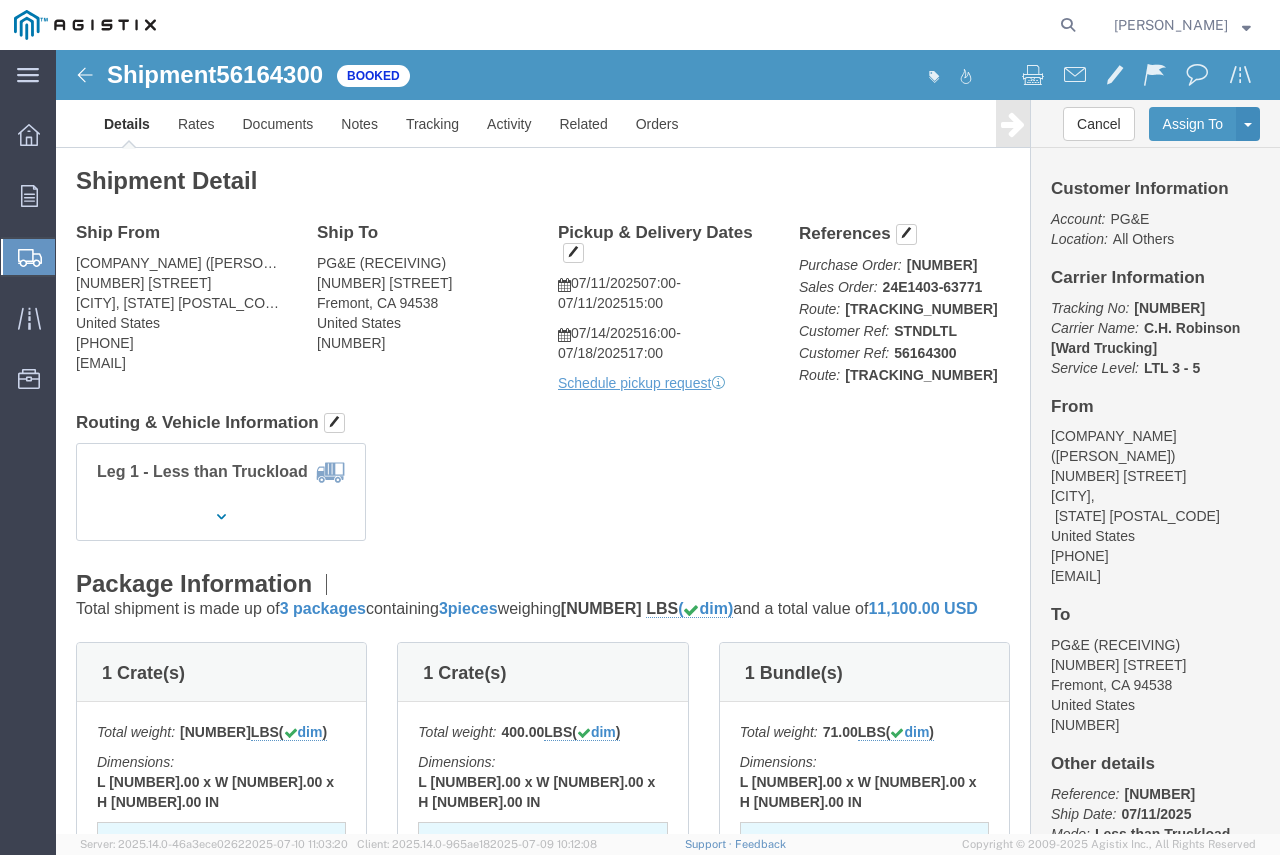 click on "Shipment Manager" 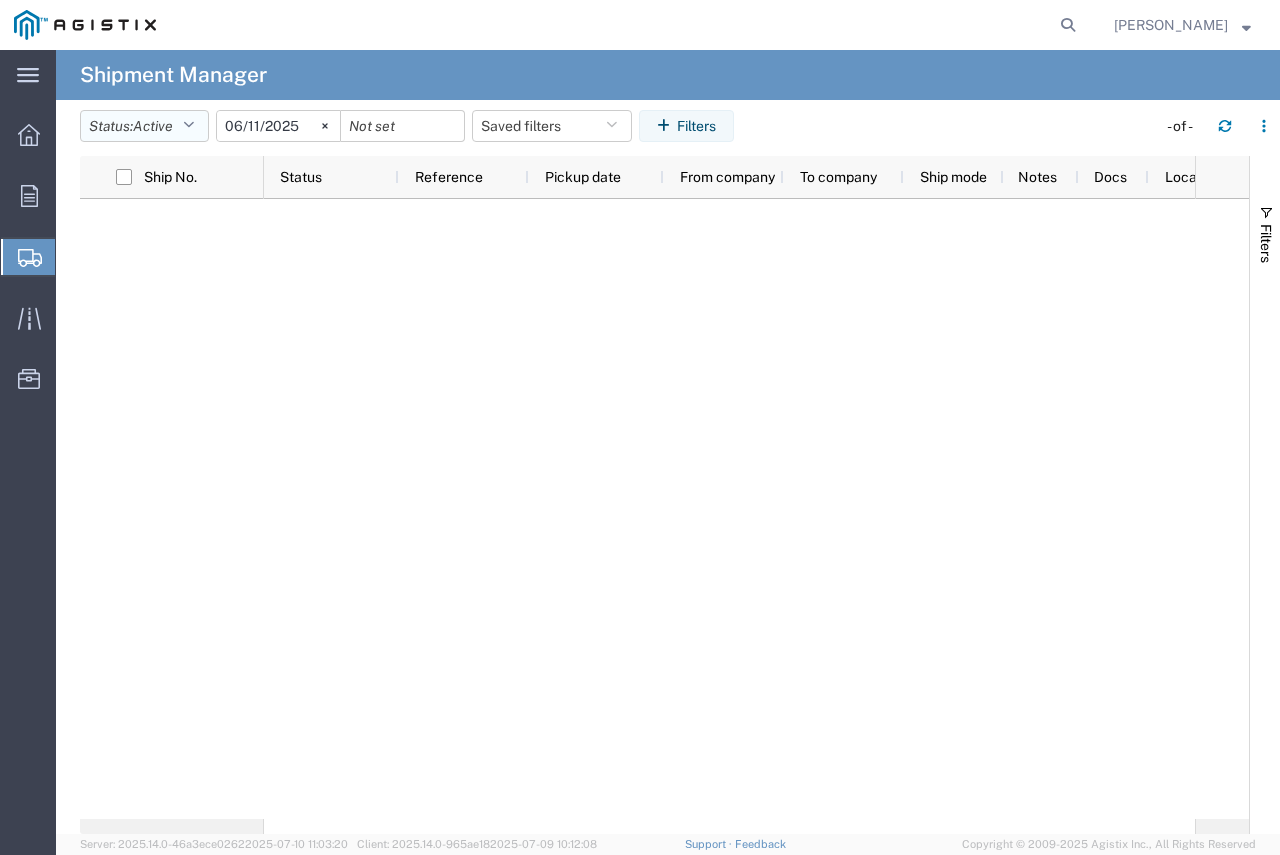 click 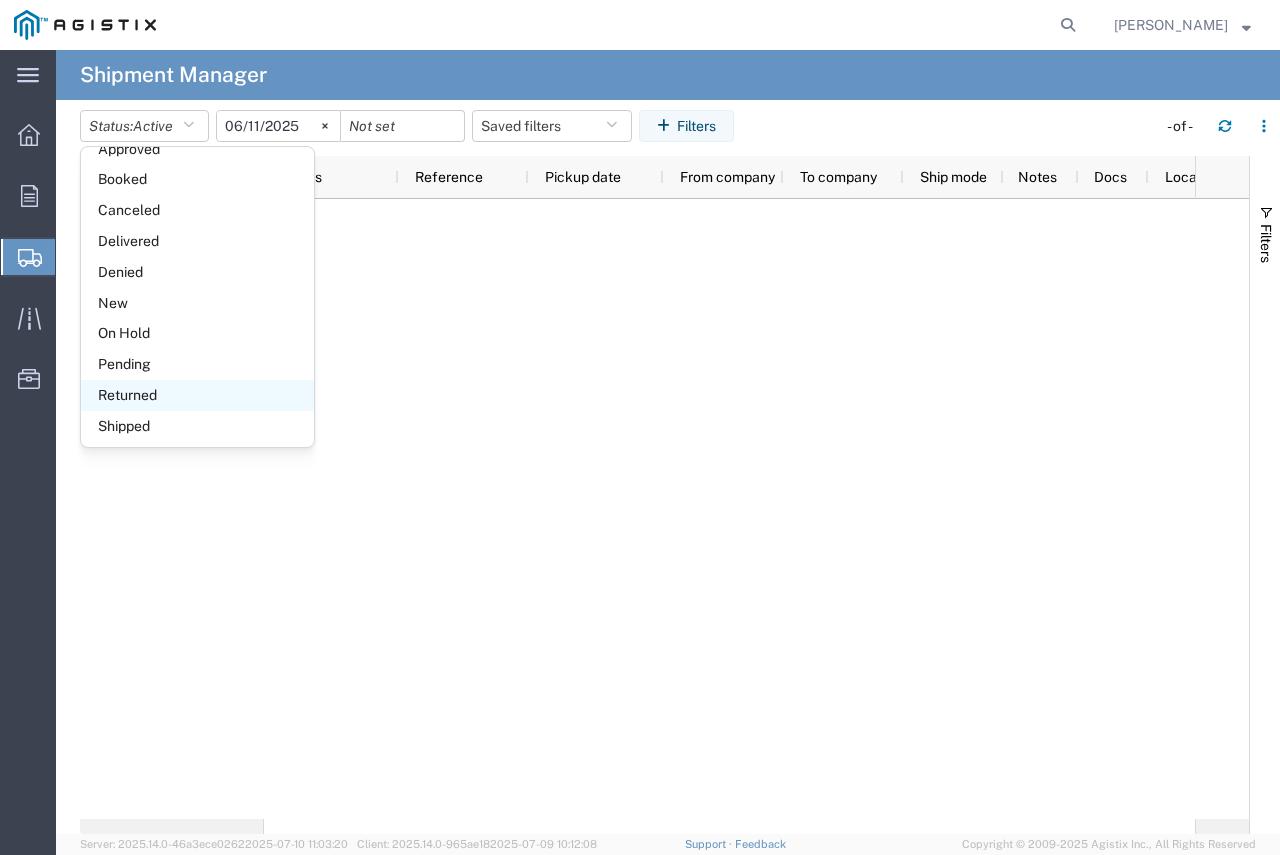 scroll, scrollTop: 116, scrollLeft: 0, axis: vertical 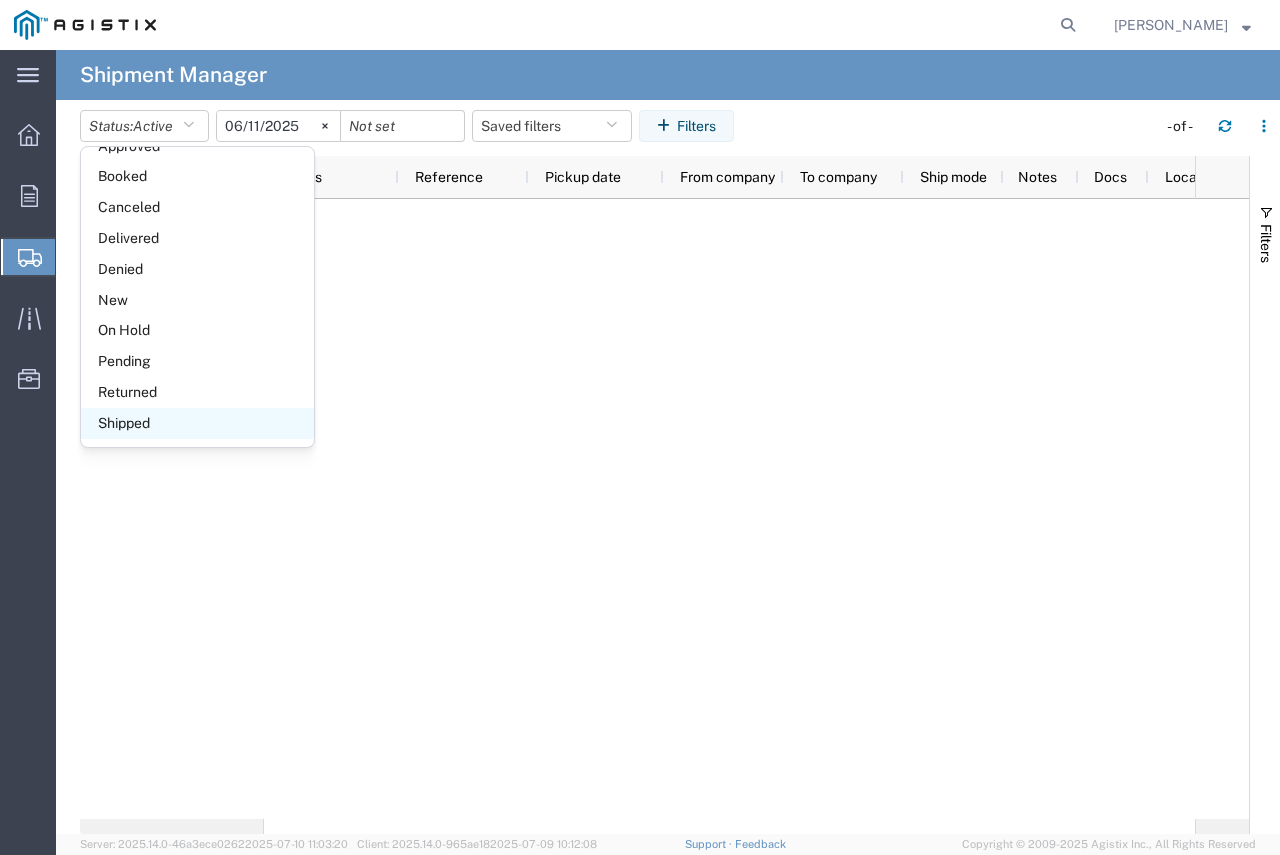 click on "Shipped" 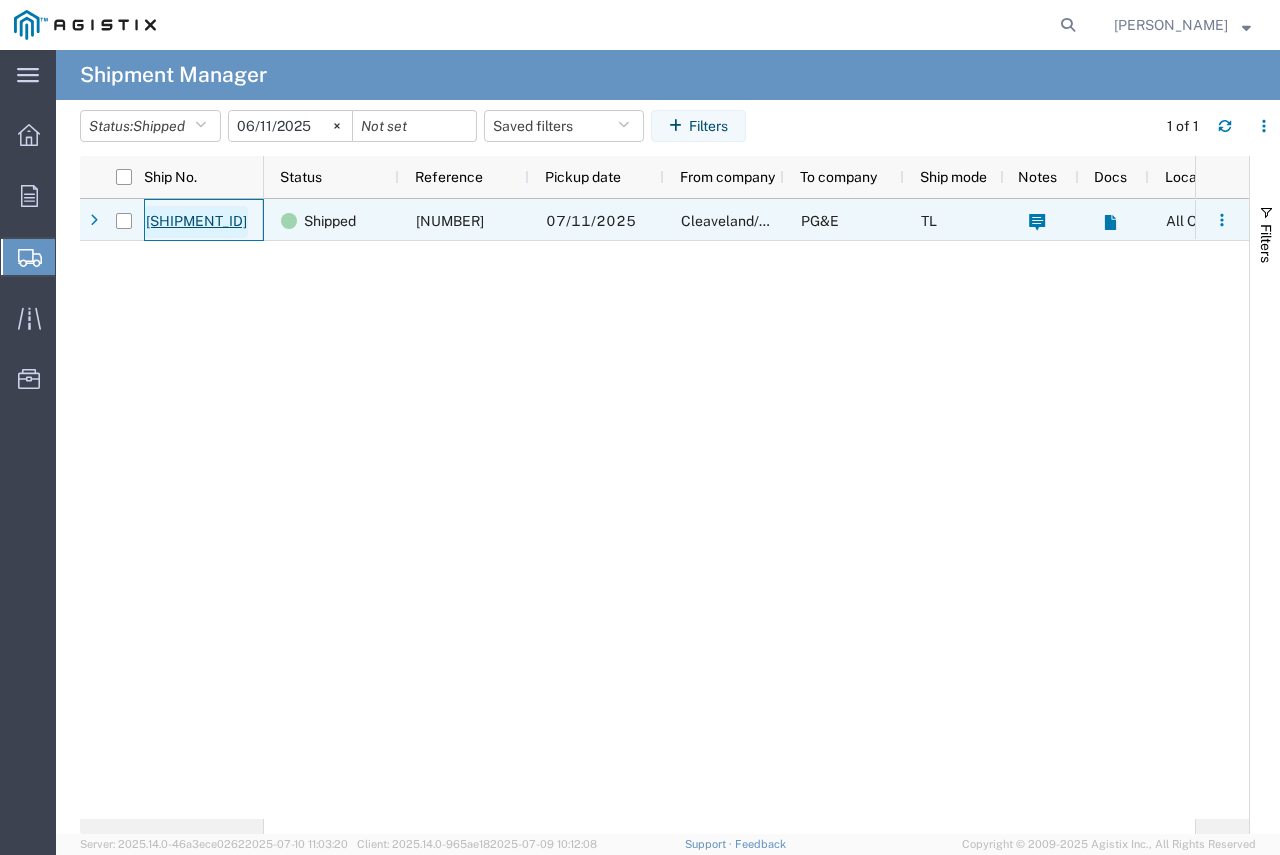 click on "[SHIPMENT_ID]" 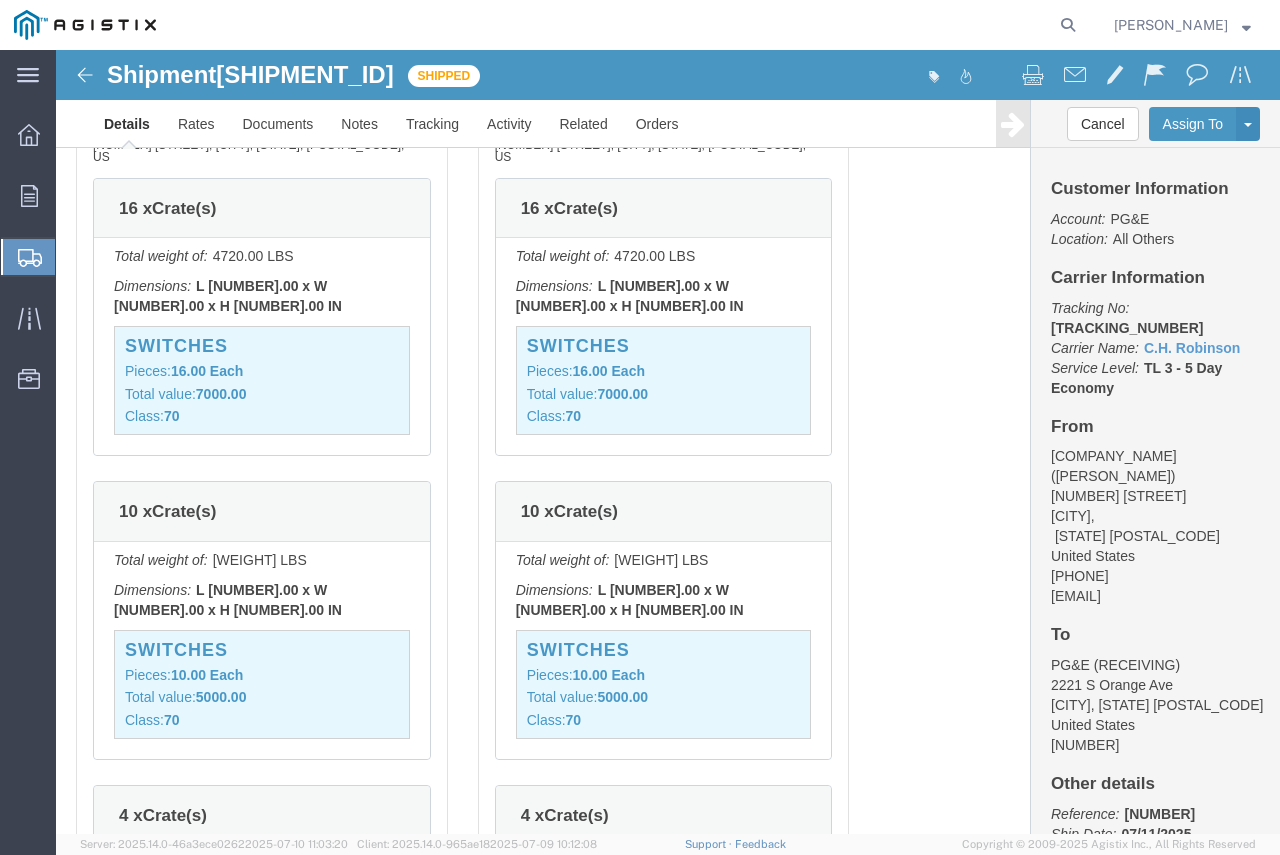 scroll, scrollTop: 1800, scrollLeft: 0, axis: vertical 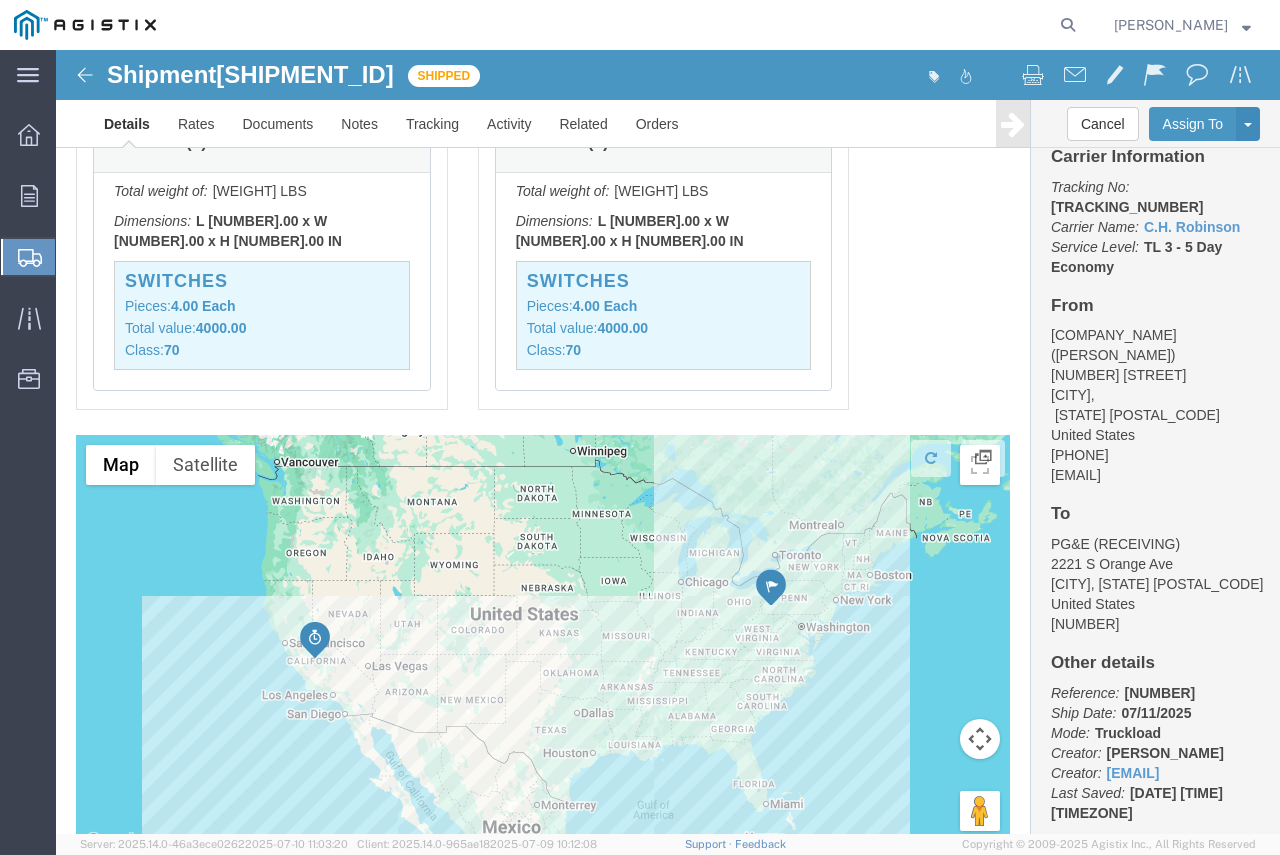 drag, startPoint x: 905, startPoint y: 323, endPoint x: 900, endPoint y: 348, distance: 25.495098 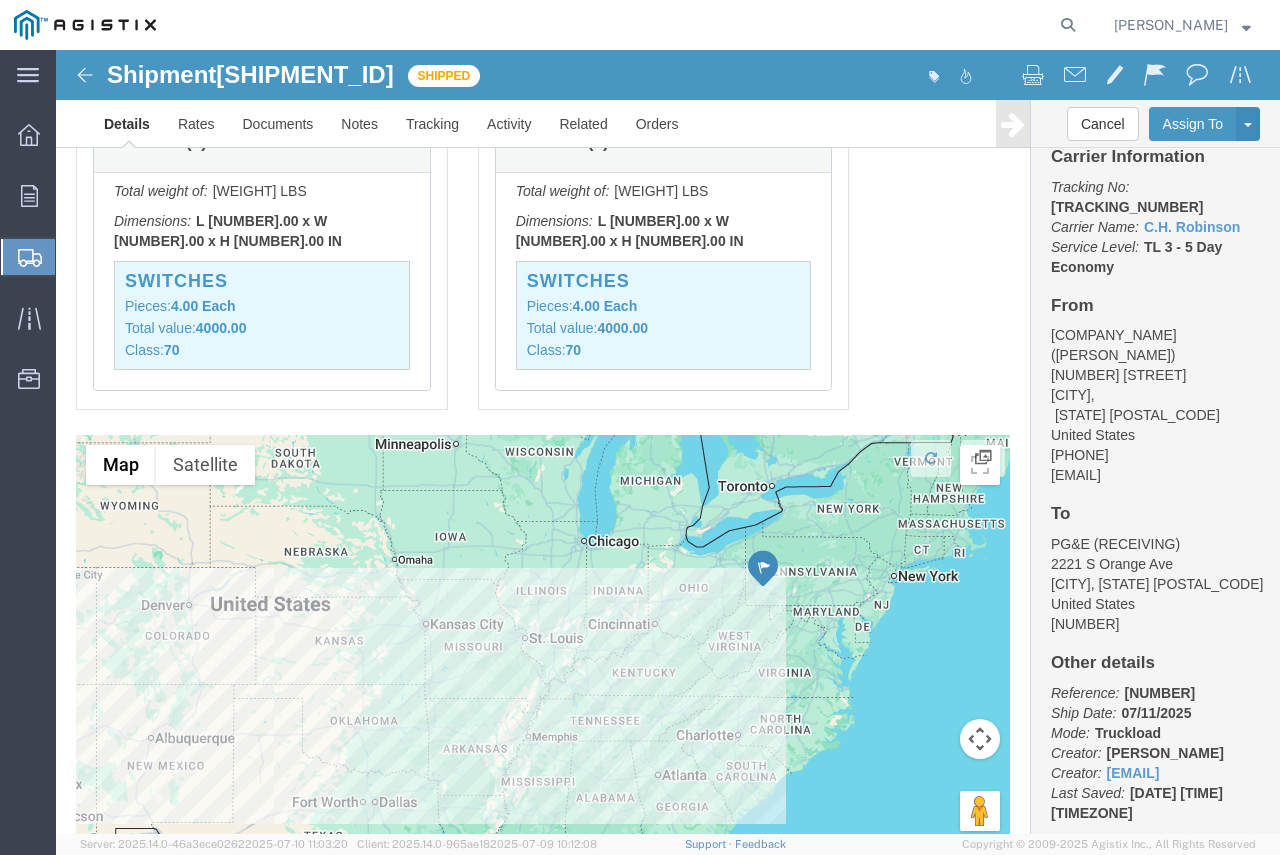 click on "To navigate, press the arrow keys." 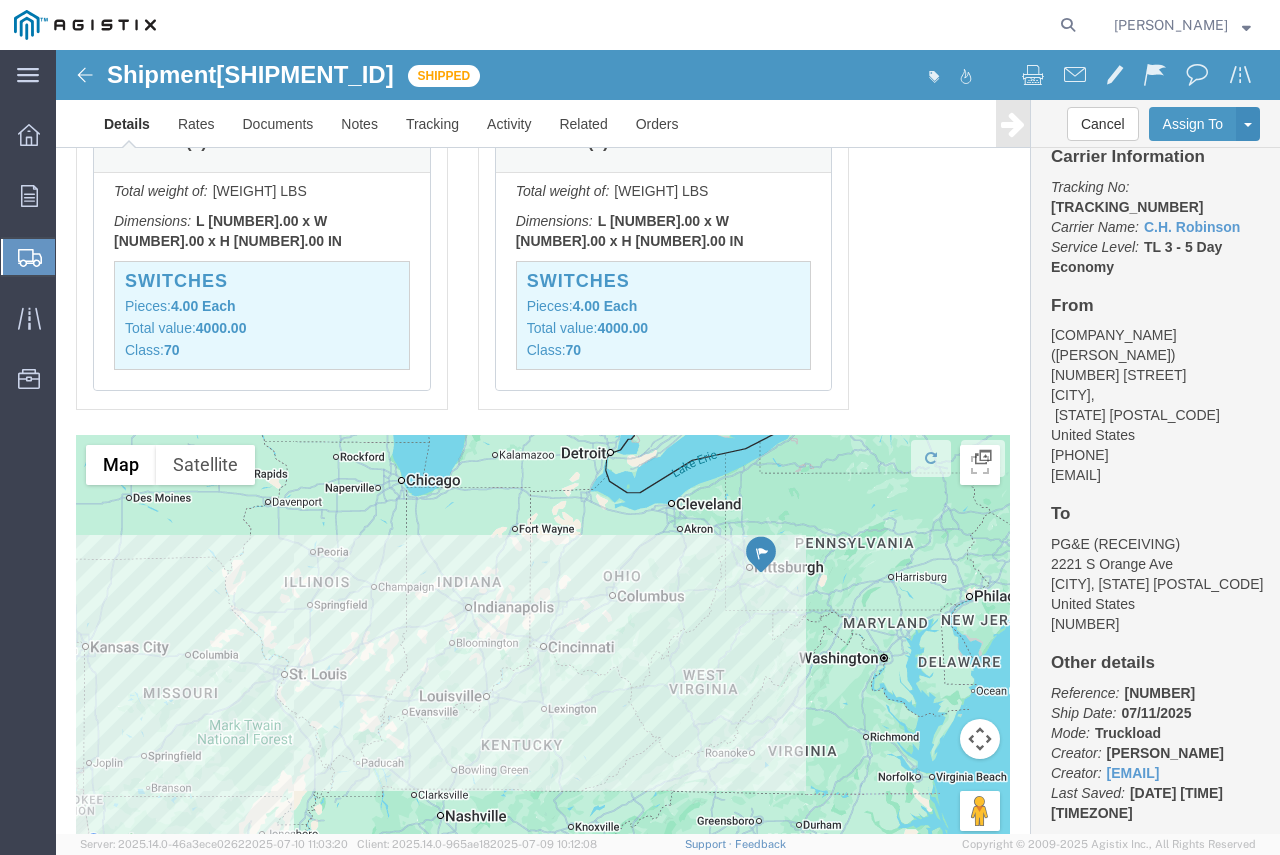 click on "To navigate, press the arrow keys." 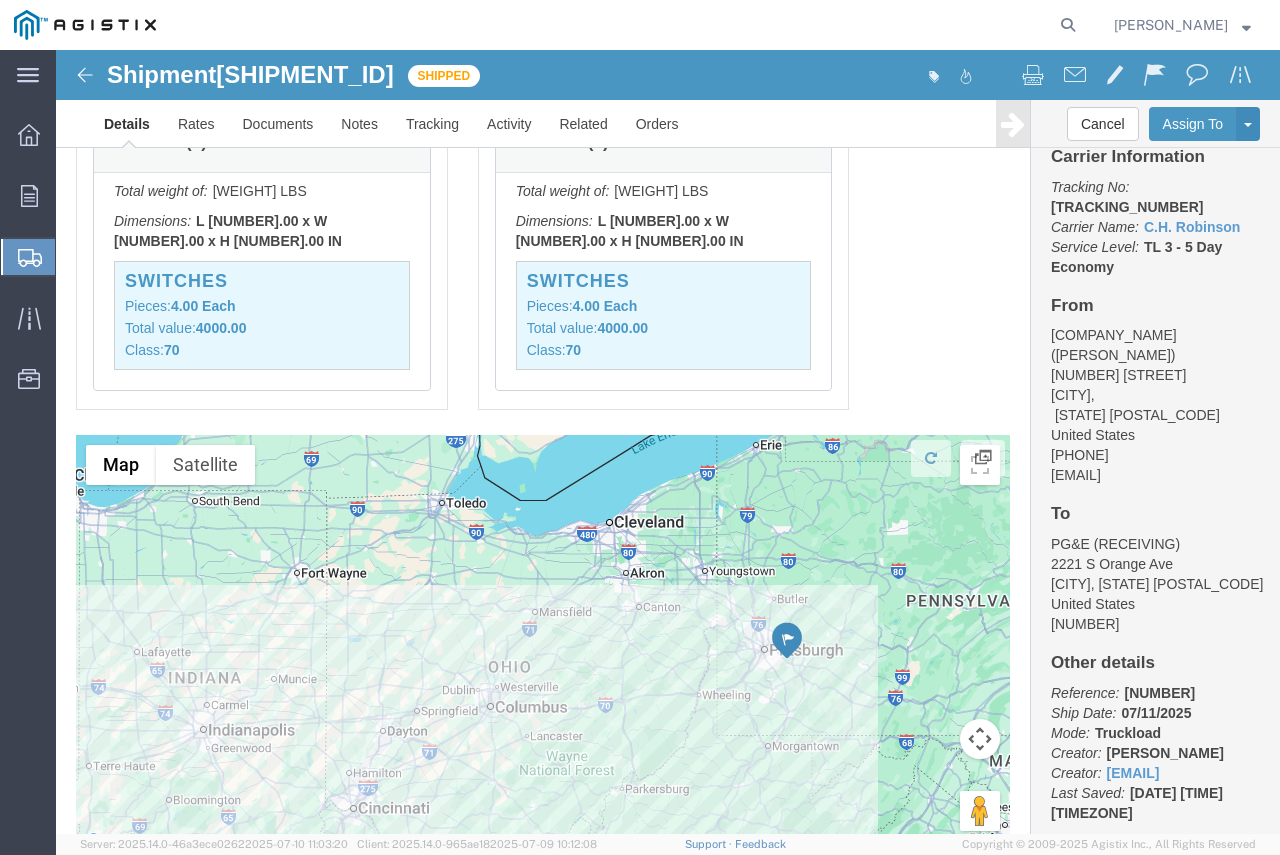 click on "To navigate, press the arrow keys." 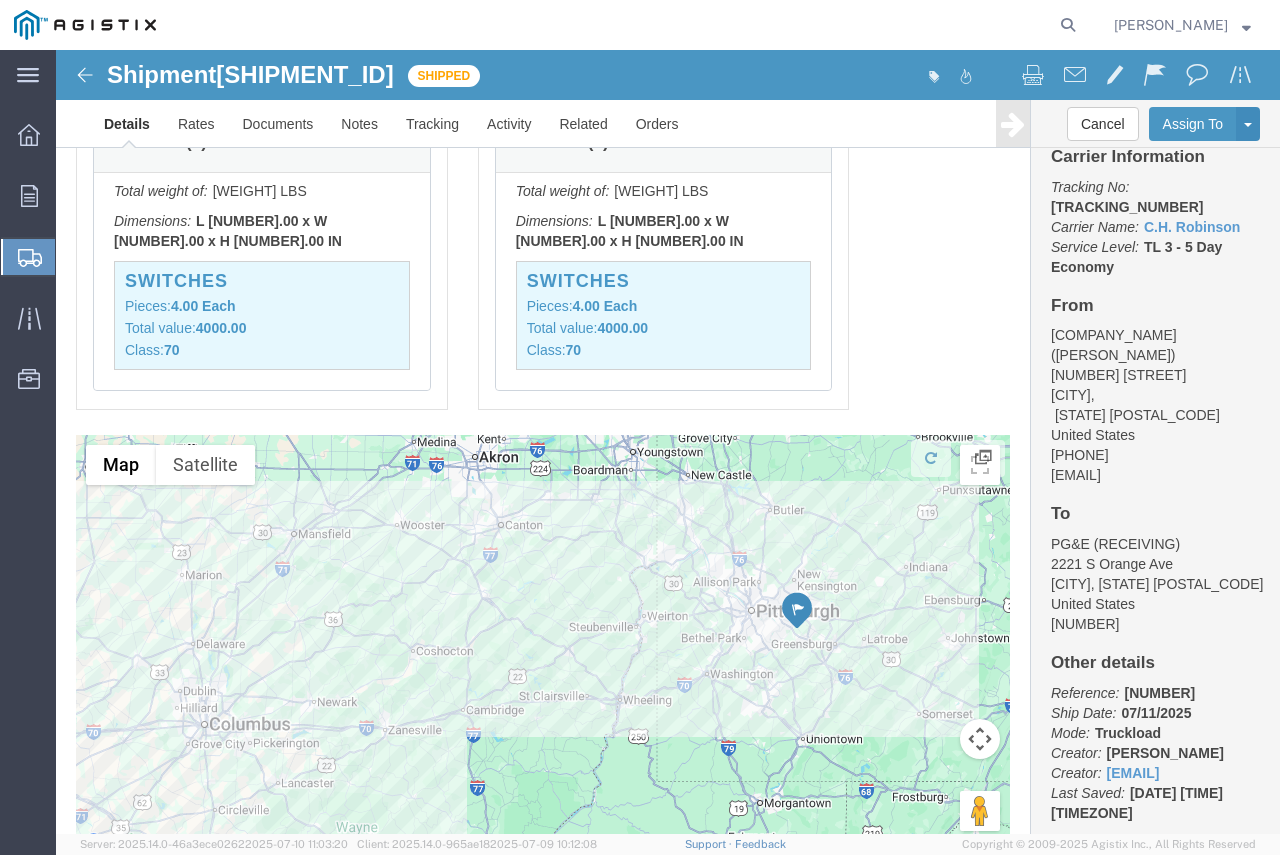 click on "To navigate, press the arrow keys." 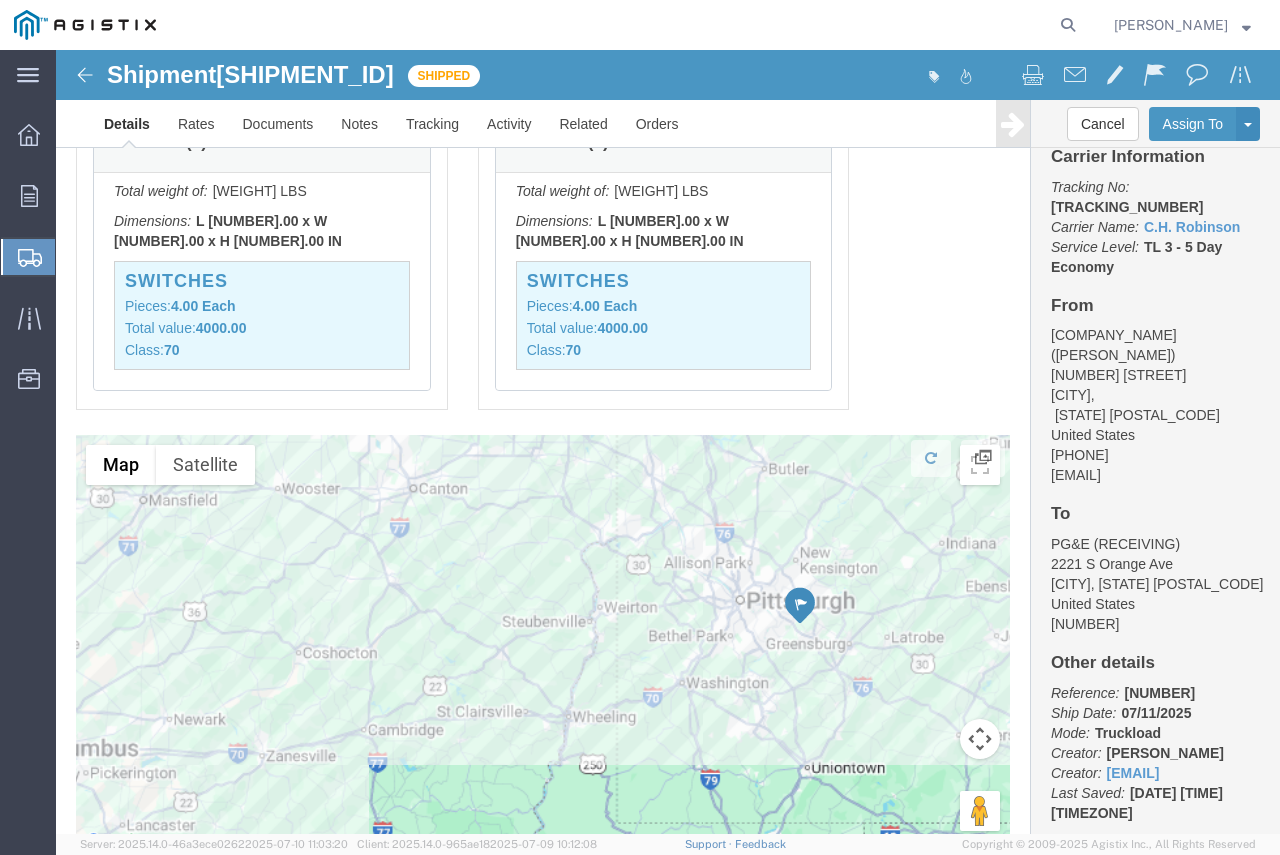 click on "To navigate, press the arrow keys." 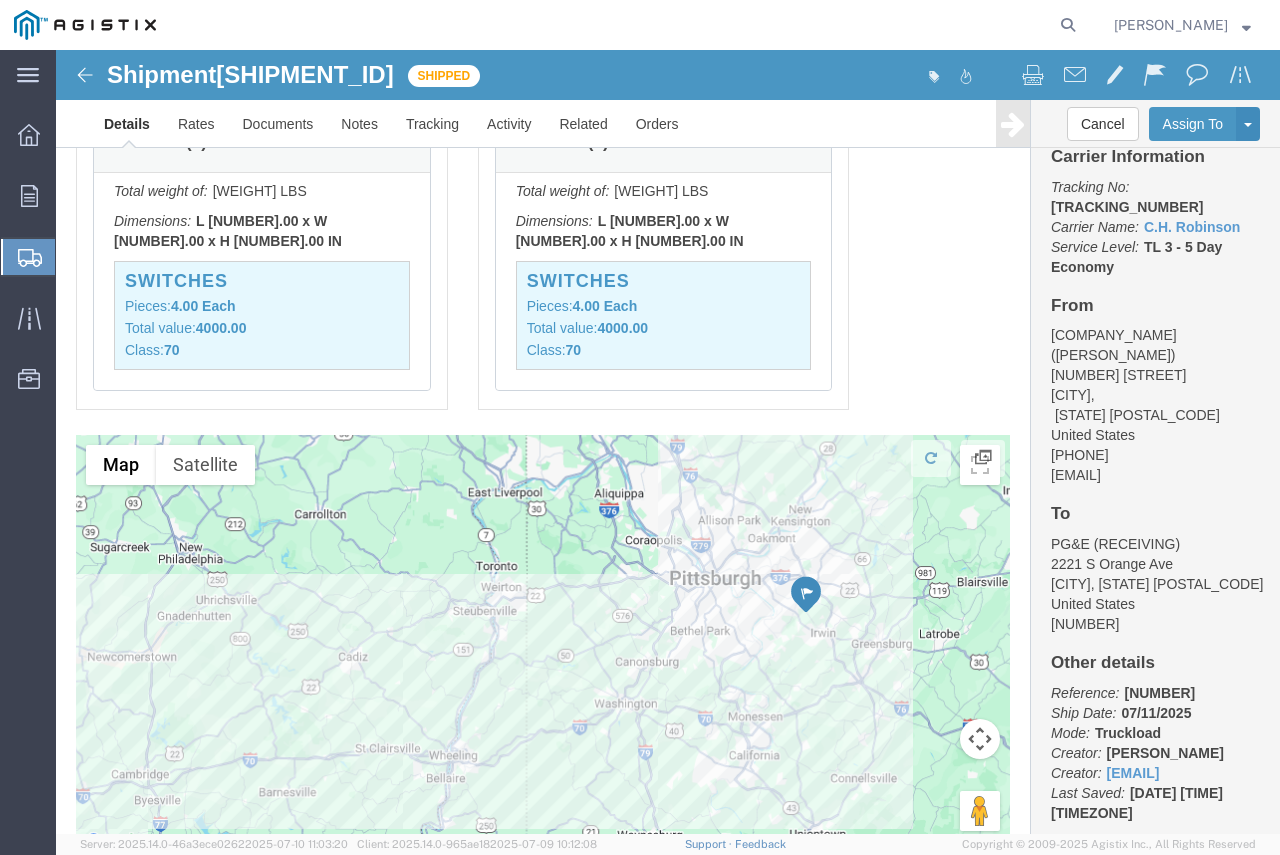 click on "To navigate, press the arrow keys." 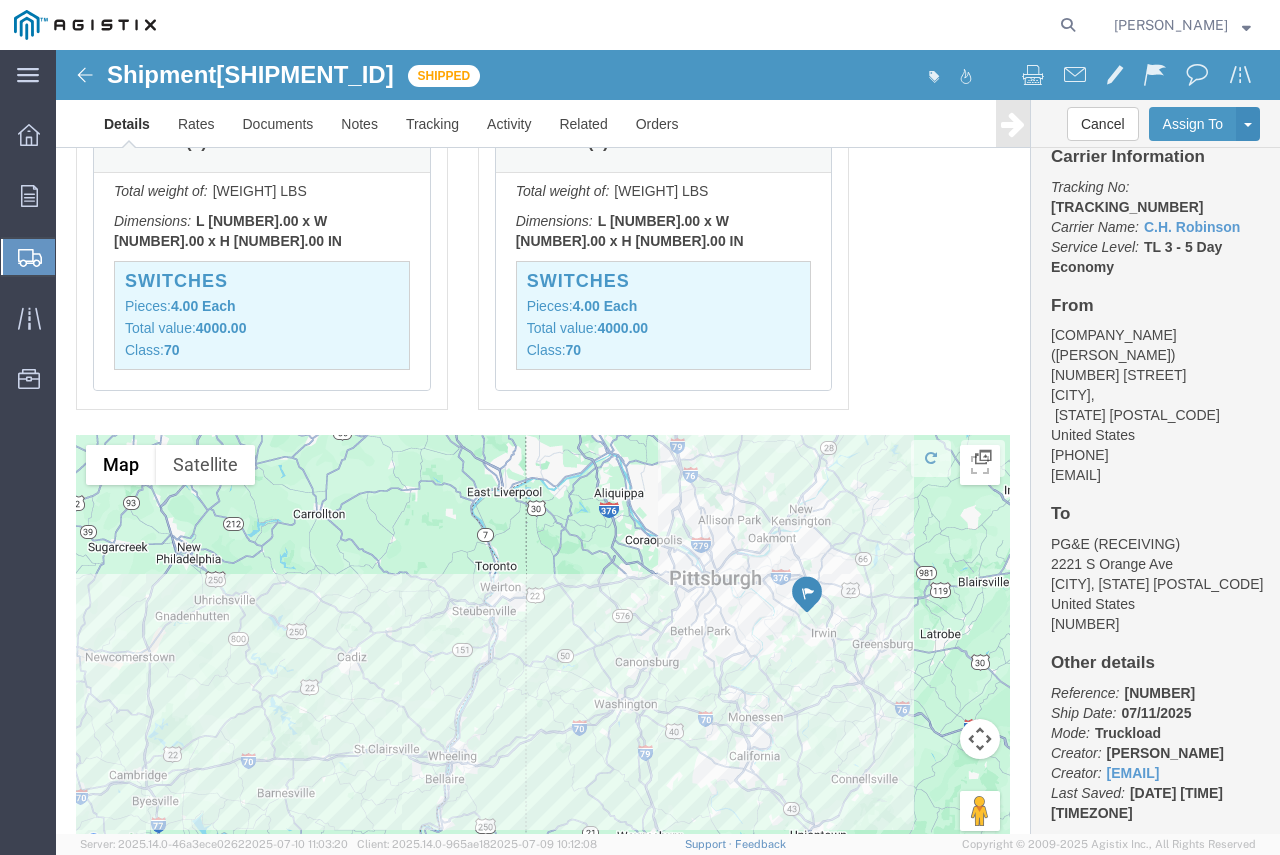 click on "To navigate, press the arrow keys." 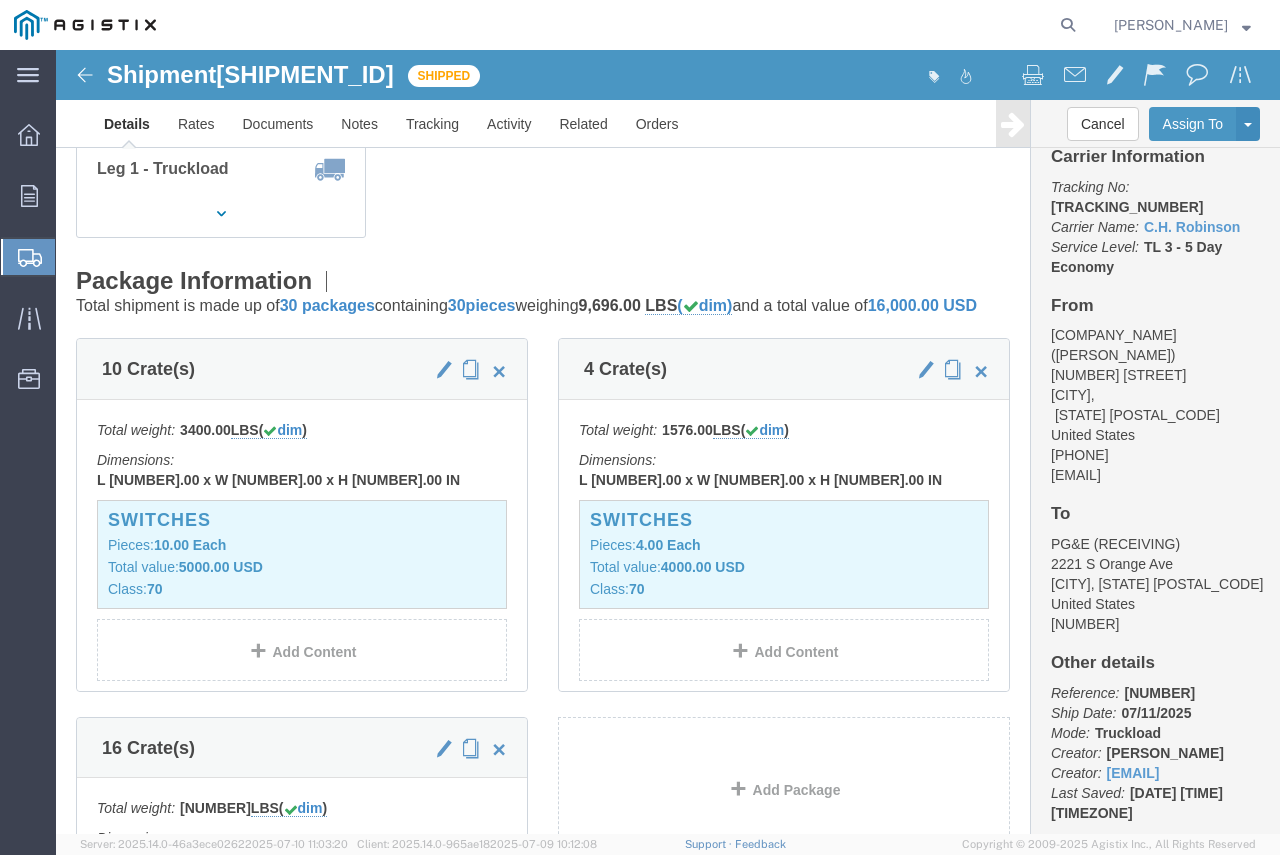 scroll, scrollTop: 0, scrollLeft: 0, axis: both 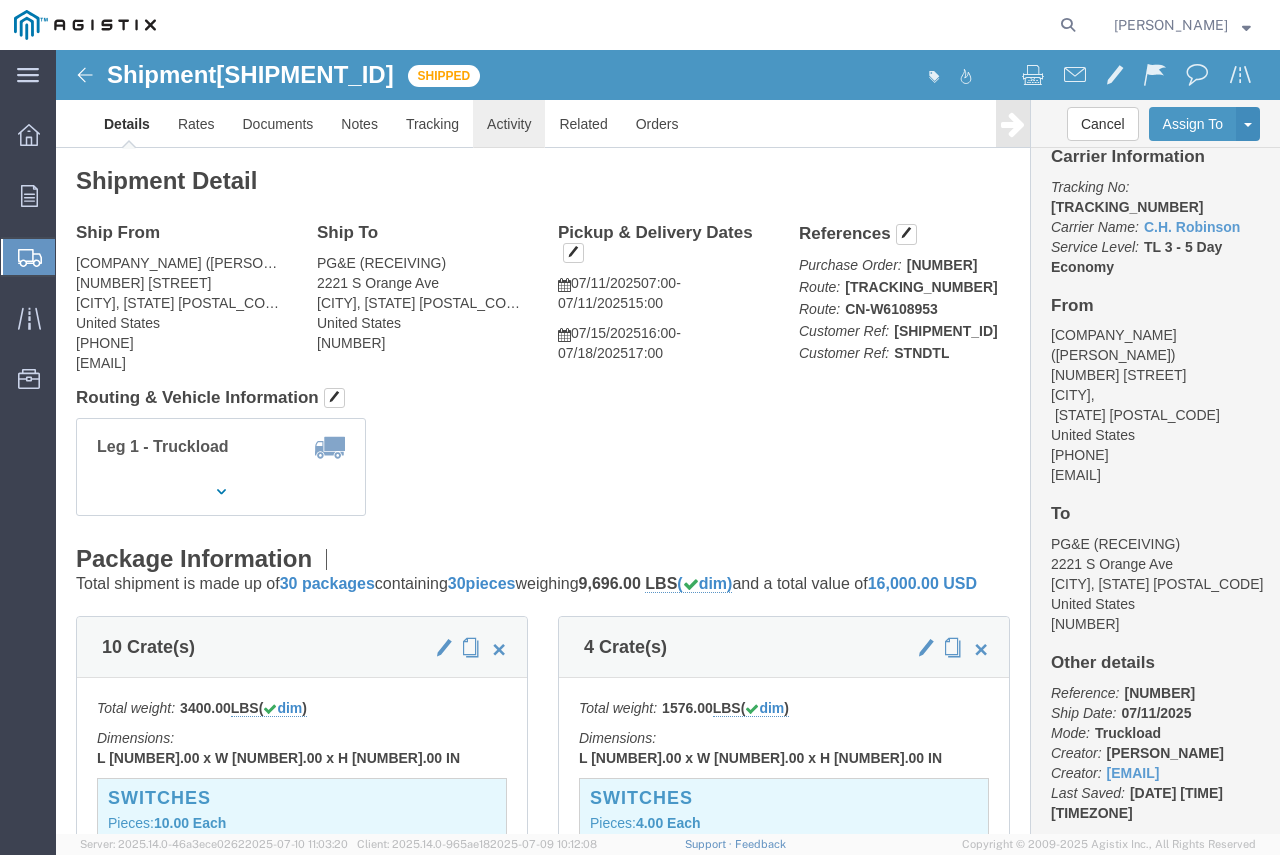 click on "Activity" 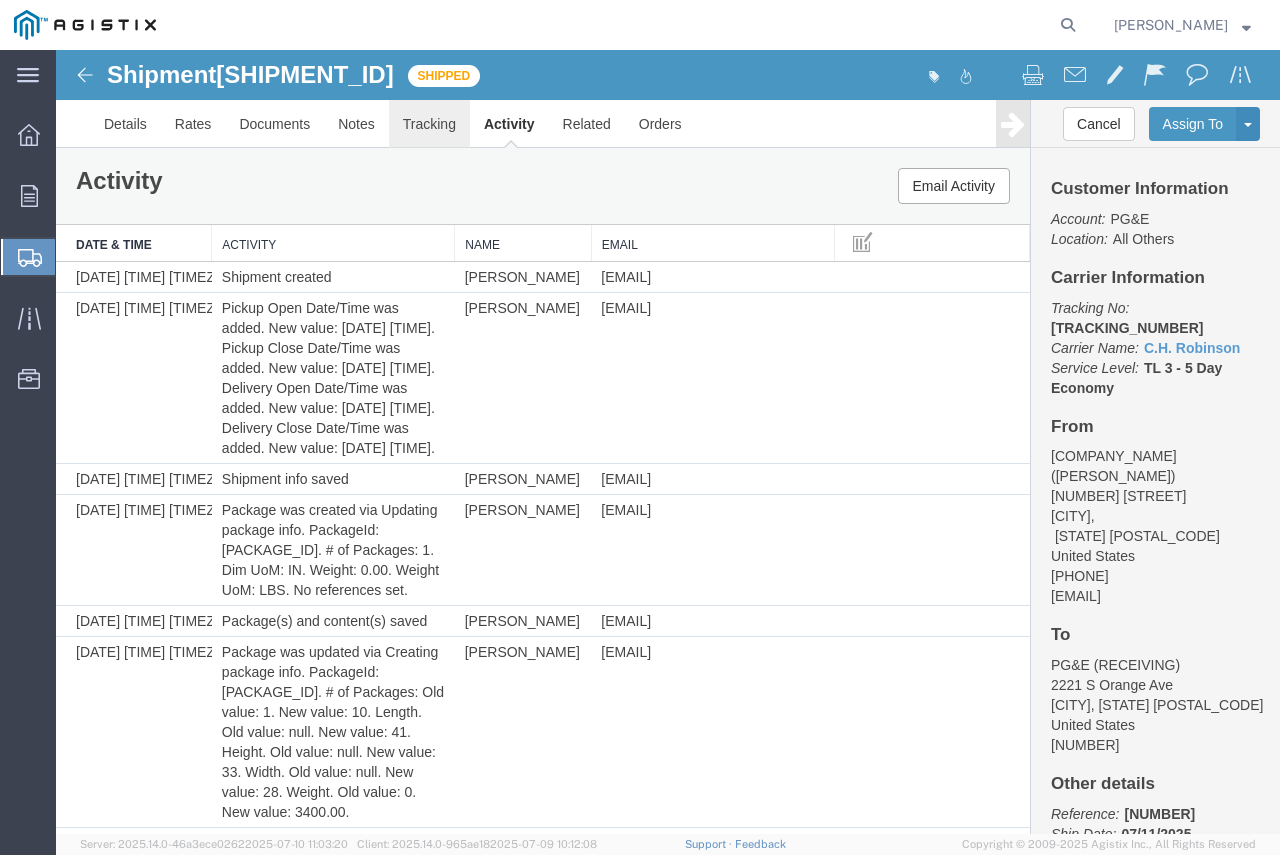 click on "Tracking" at bounding box center [429, 124] 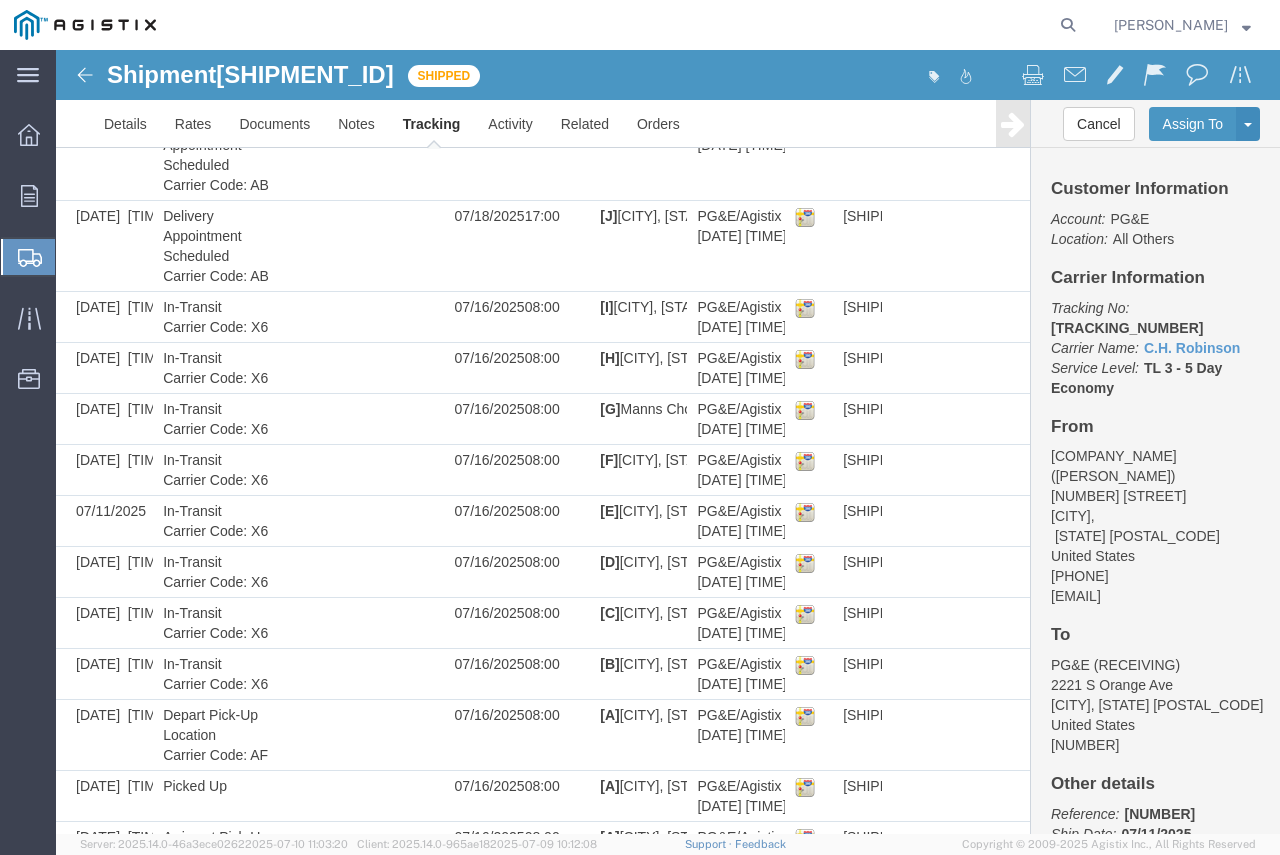 scroll, scrollTop: 0, scrollLeft: 0, axis: both 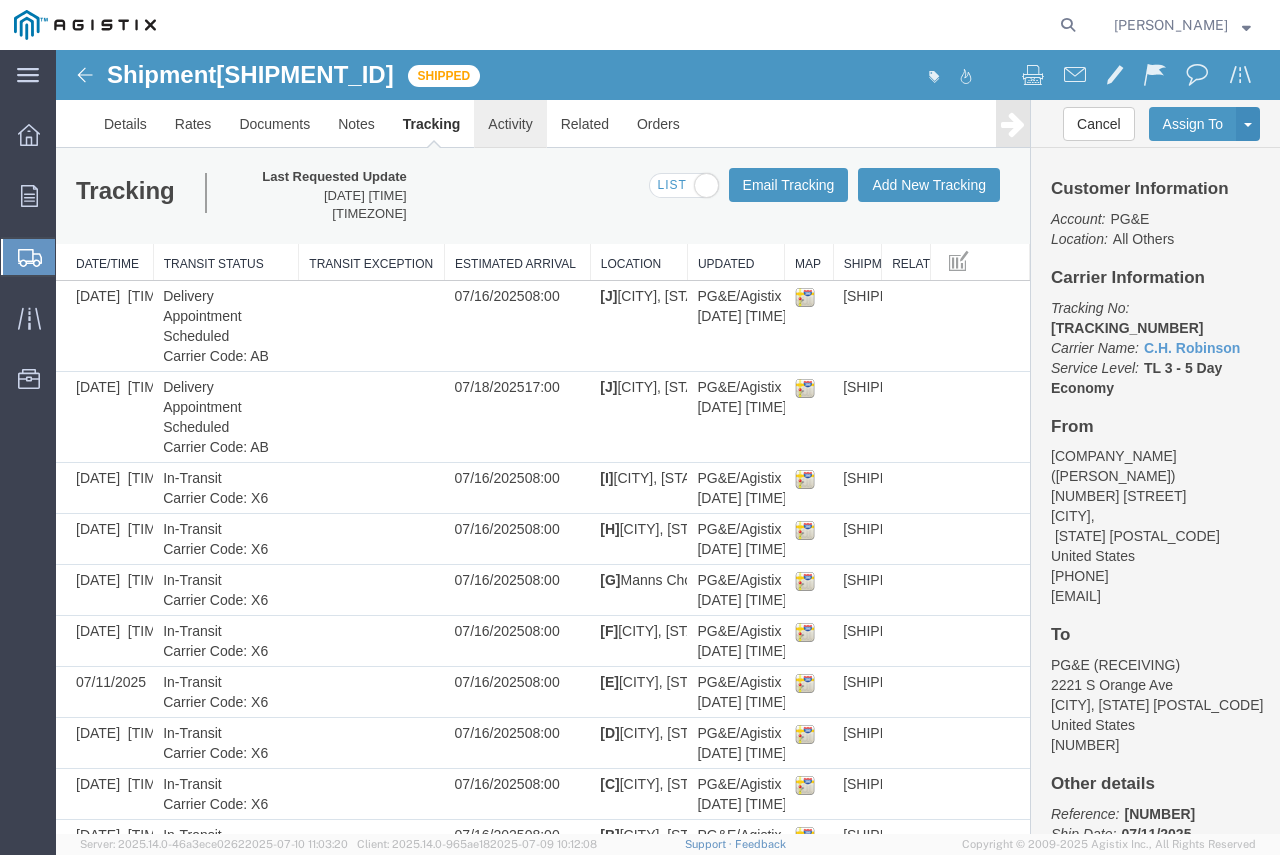 click on "Activity" at bounding box center (510, 124) 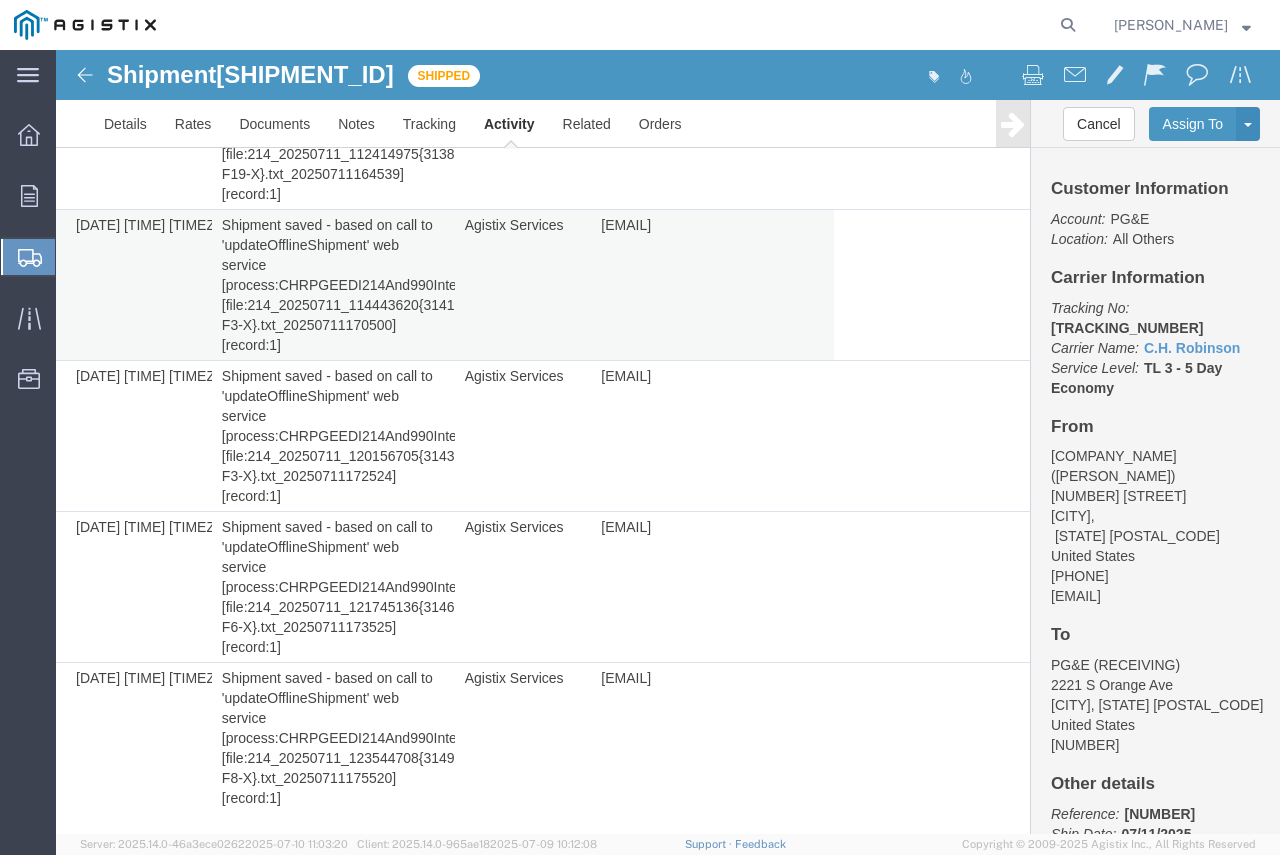 scroll, scrollTop: 3728, scrollLeft: 0, axis: vertical 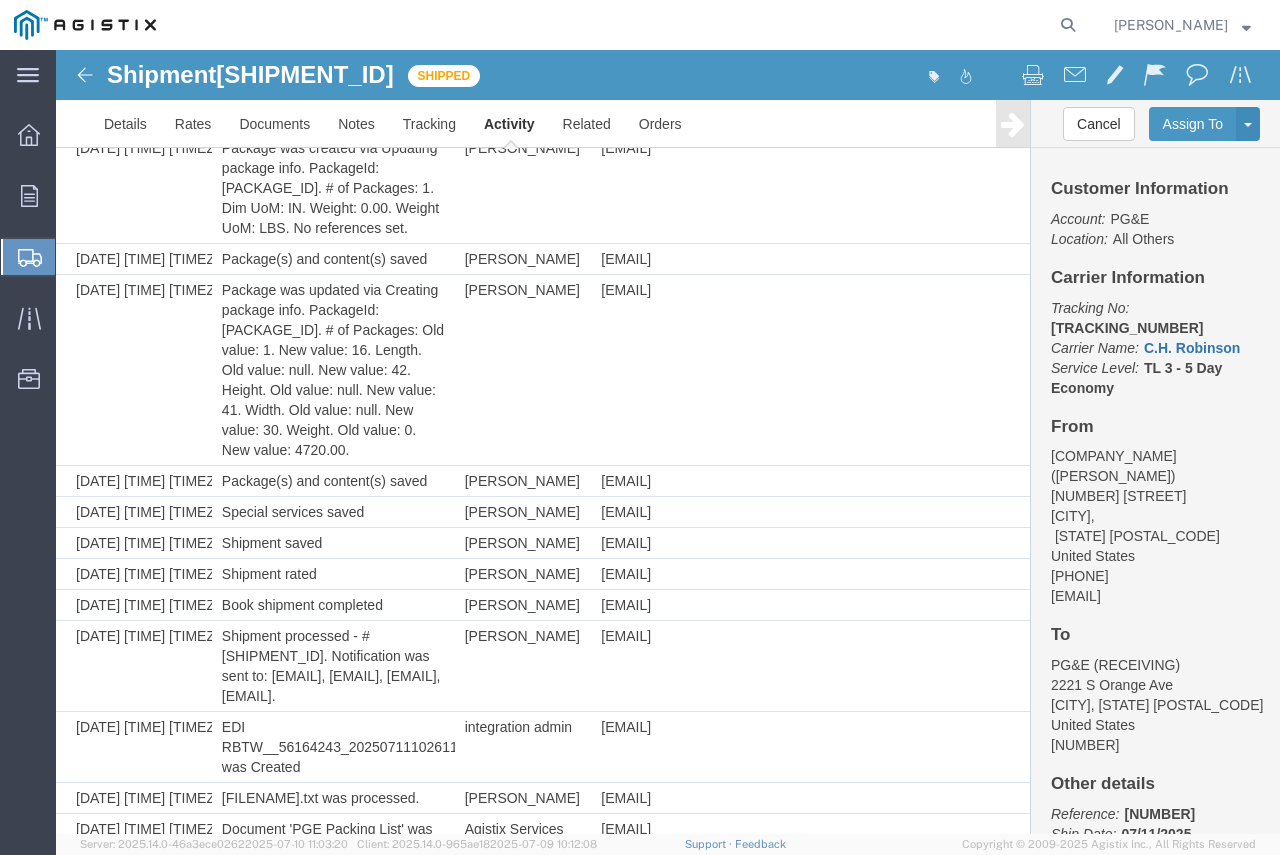 click on "C.H. Robinson" at bounding box center [1192, 348] 